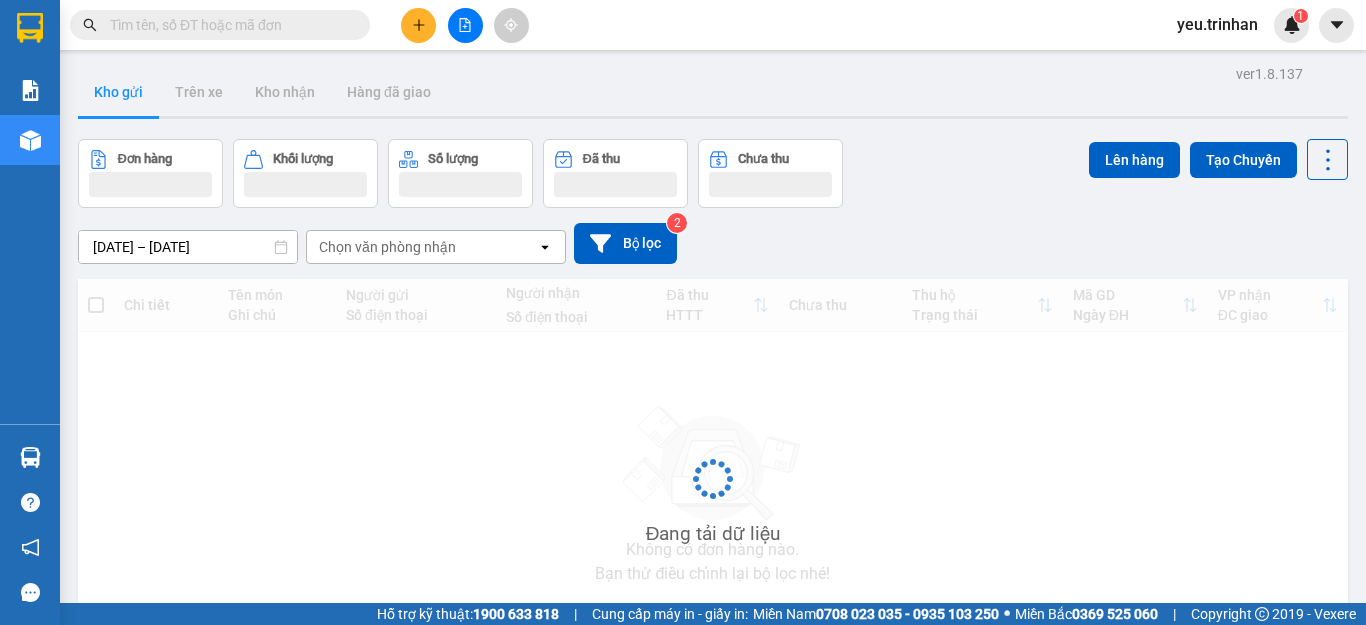 scroll, scrollTop: 0, scrollLeft: 0, axis: both 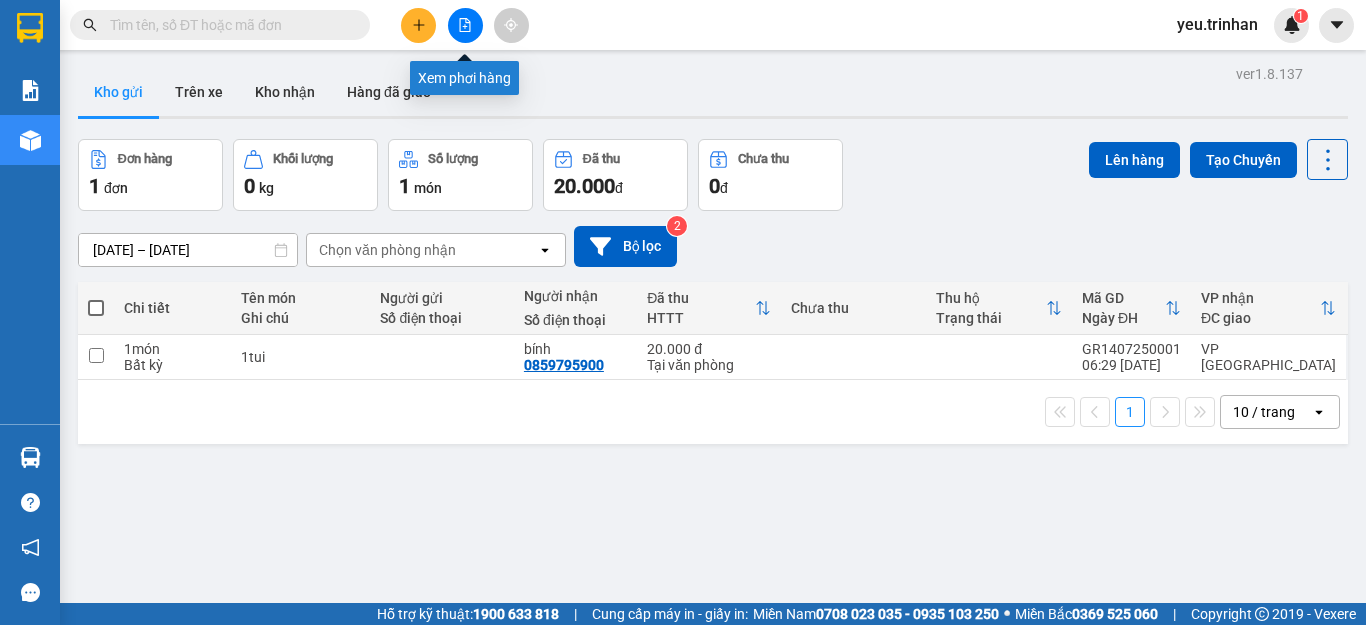 click 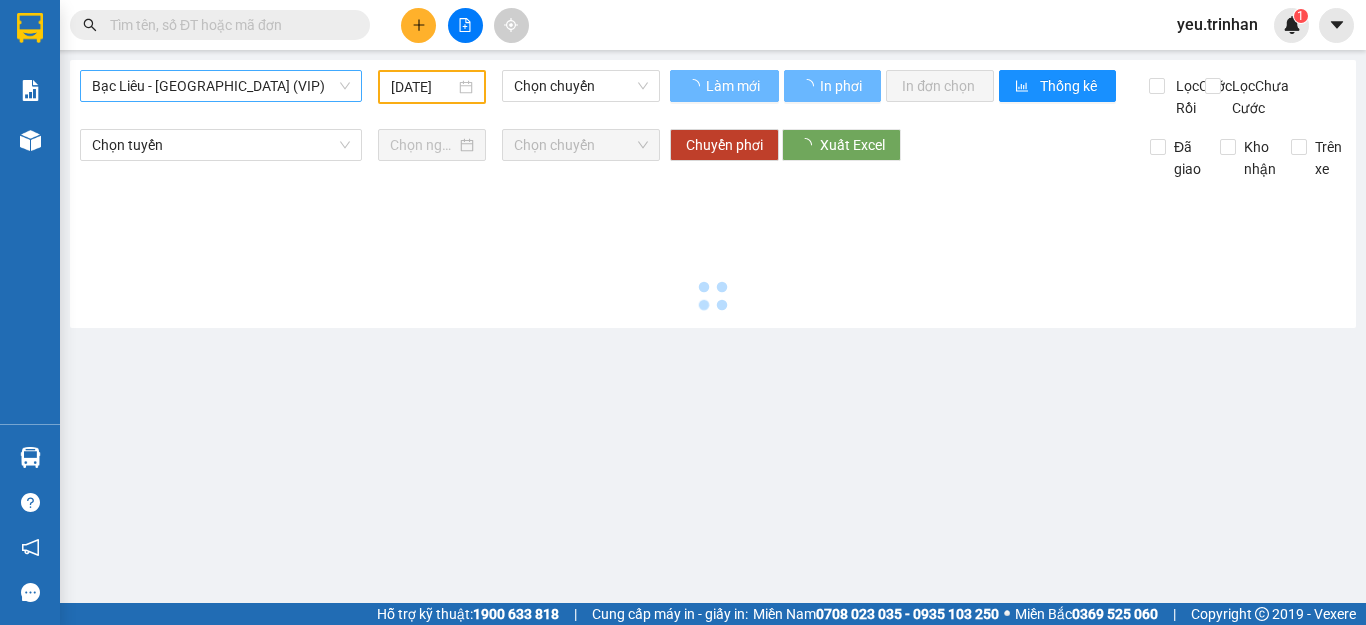 click on "Bạc Liêu - [GEOGRAPHIC_DATA] (VIP)" at bounding box center [221, 86] 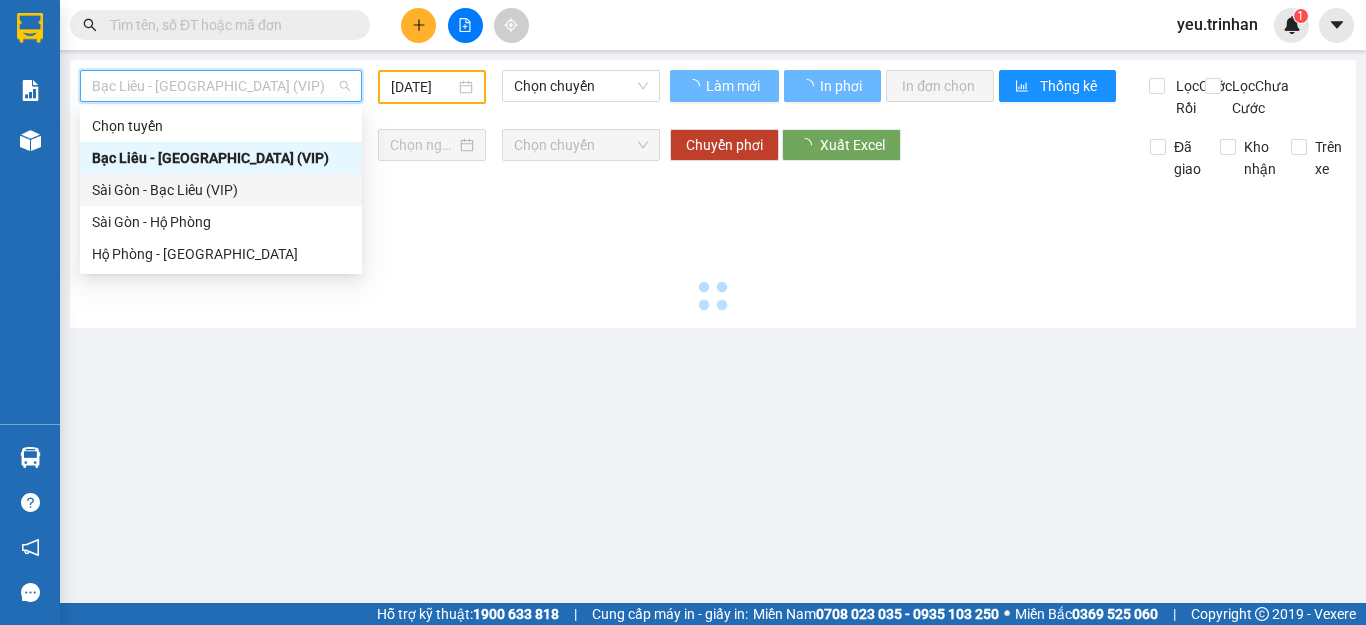 click on "Sài Gòn - Bạc Liêu (VIP)" at bounding box center (221, 190) 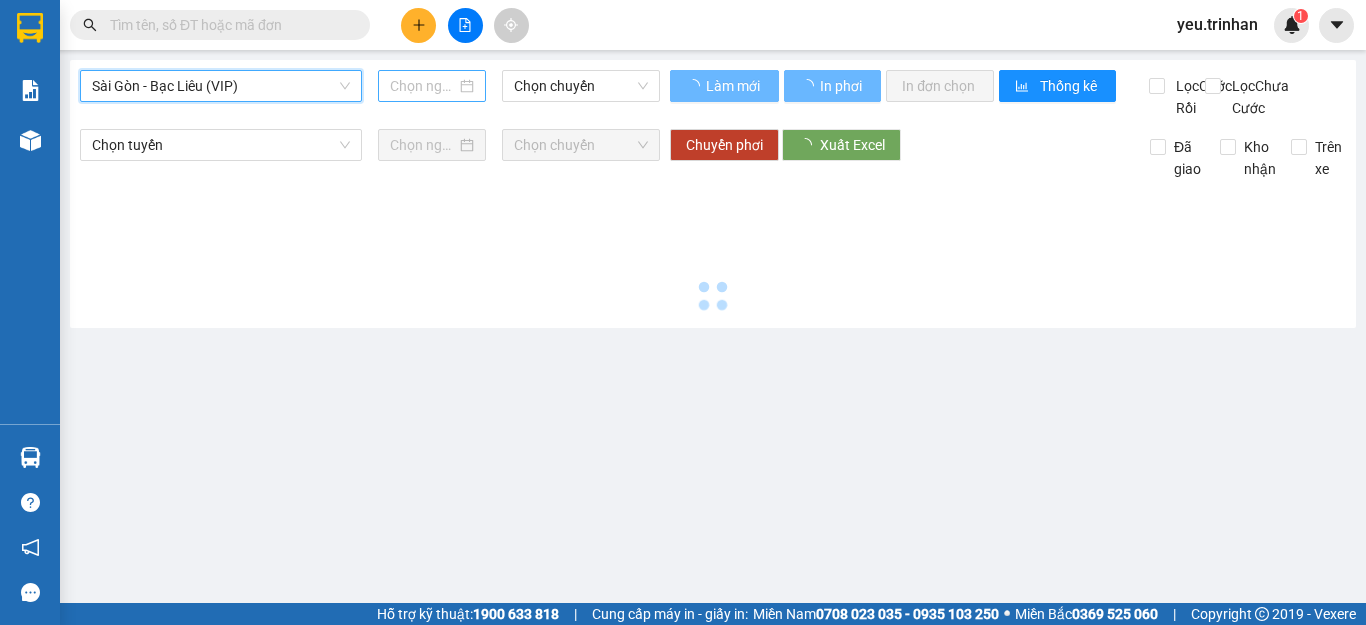 click at bounding box center [423, 86] 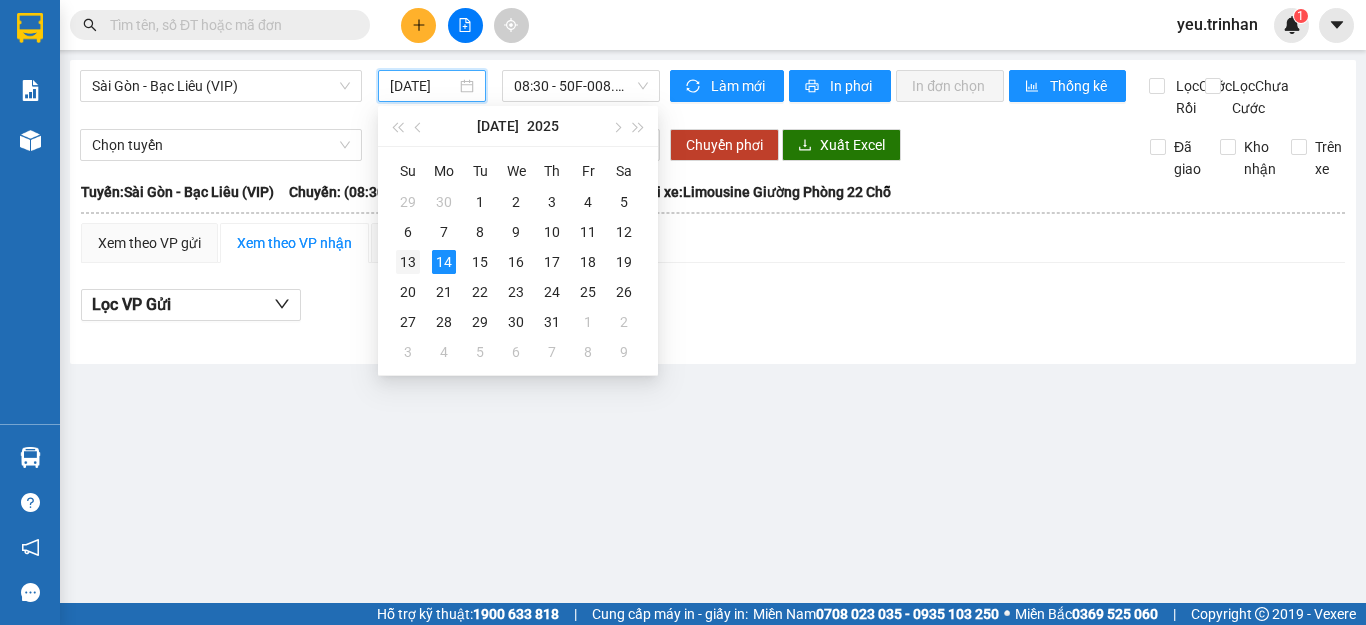 click on "13" at bounding box center [408, 262] 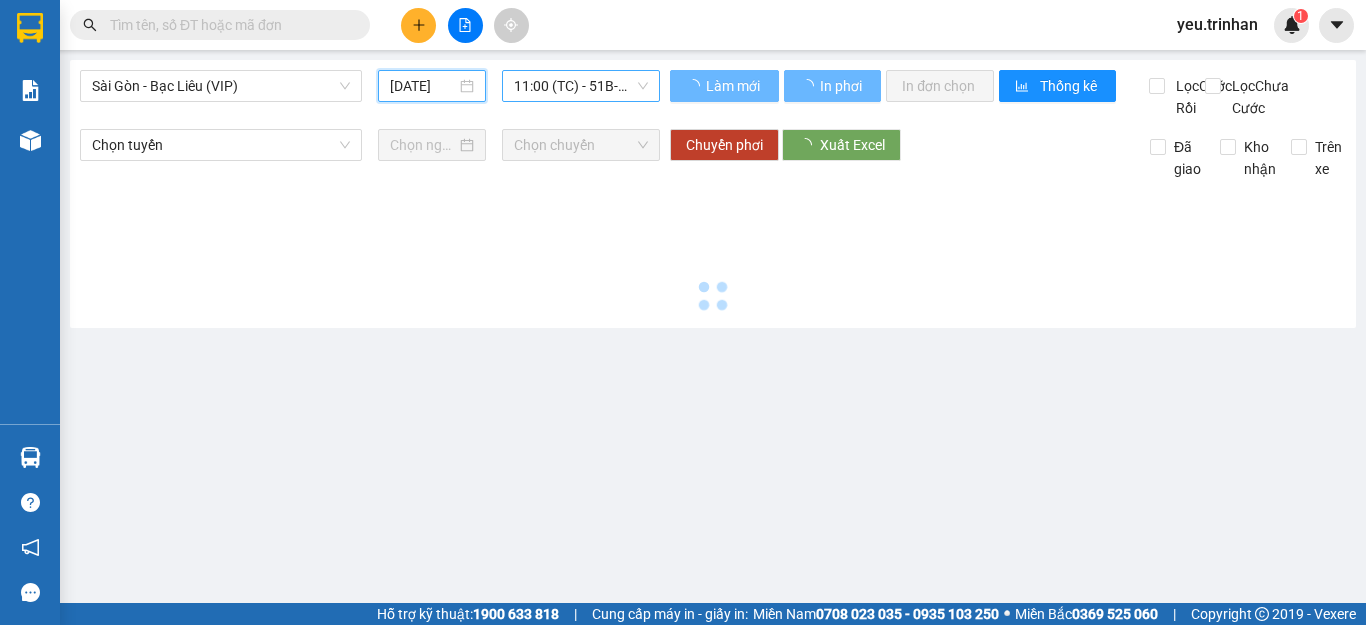 type on "[DATE]" 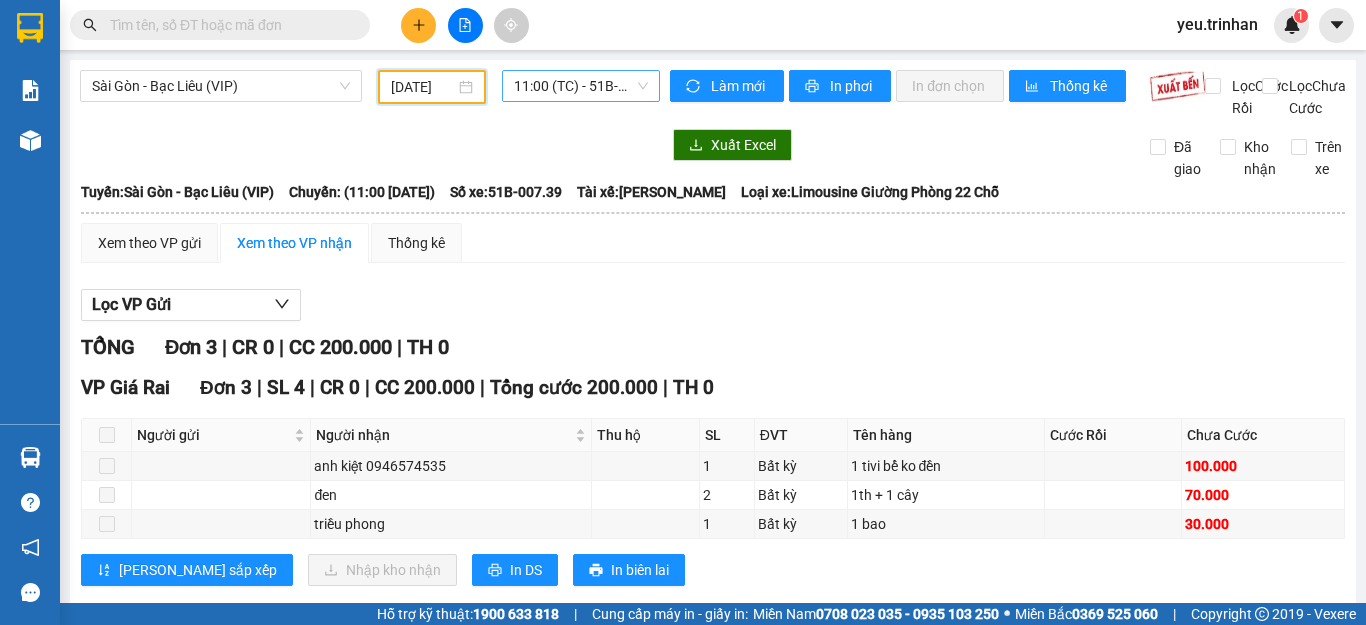 click on "11:00   (TC)   - 51B-007.39" at bounding box center (581, 86) 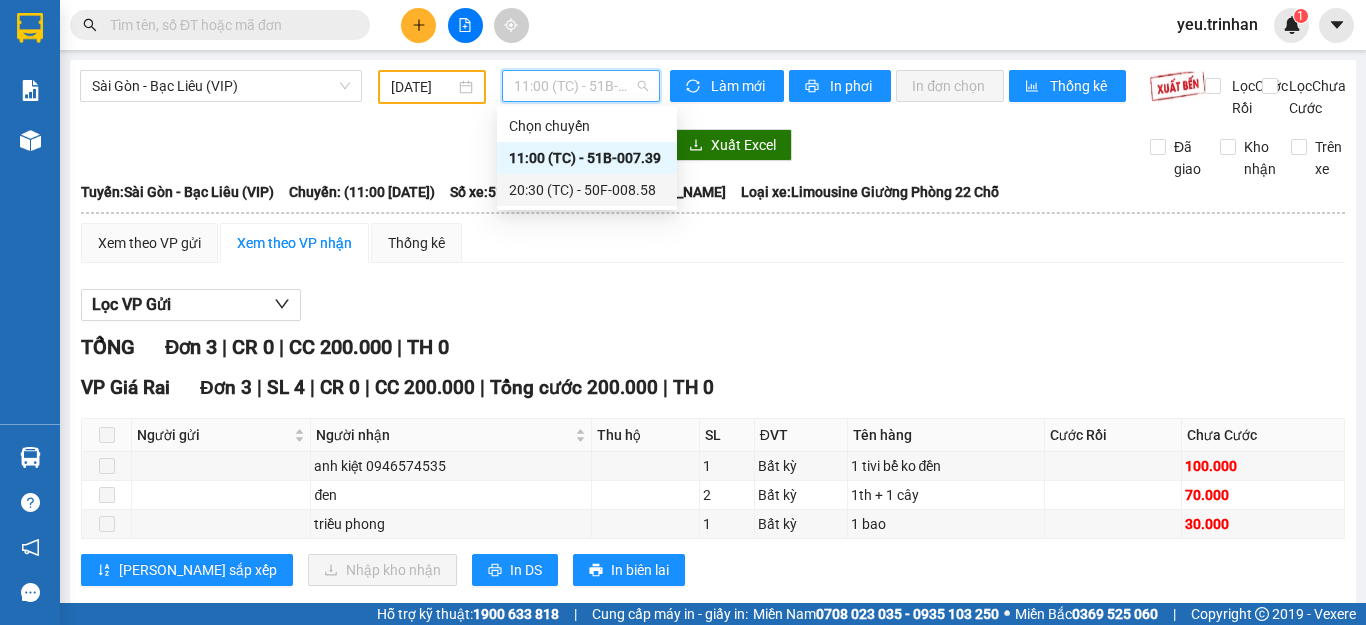 click on "20:30   (TC)   - 50F-008.58" at bounding box center [587, 190] 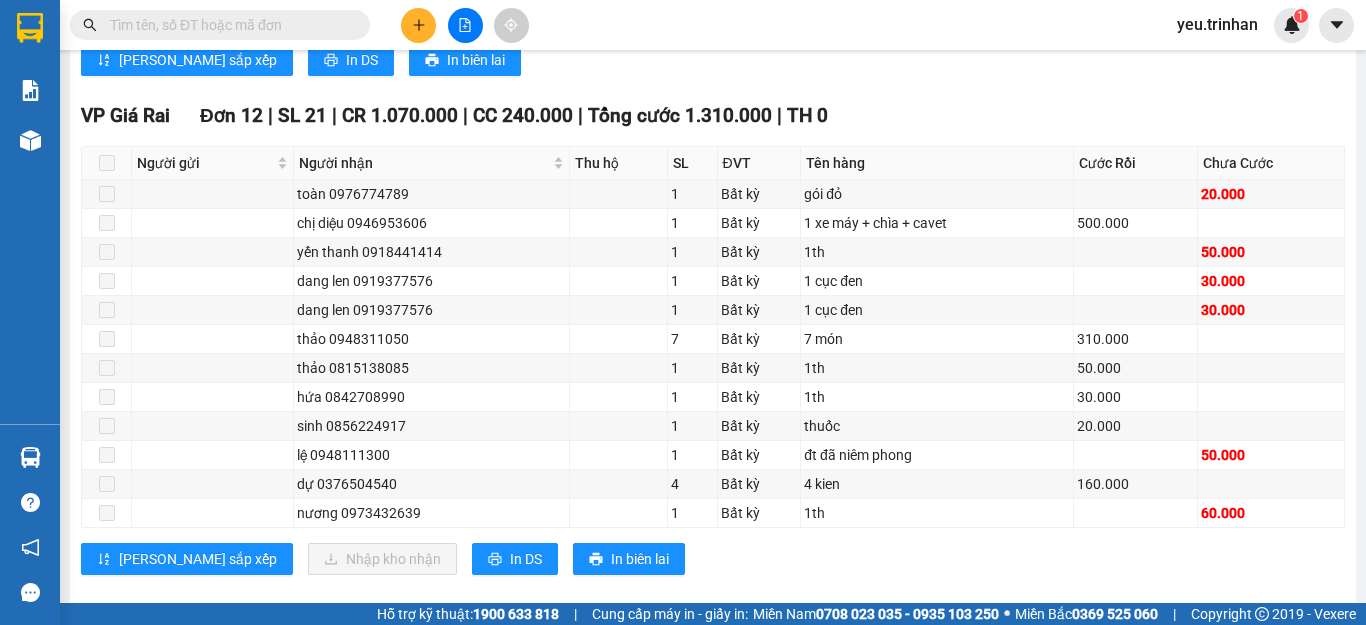 scroll, scrollTop: 900, scrollLeft: 0, axis: vertical 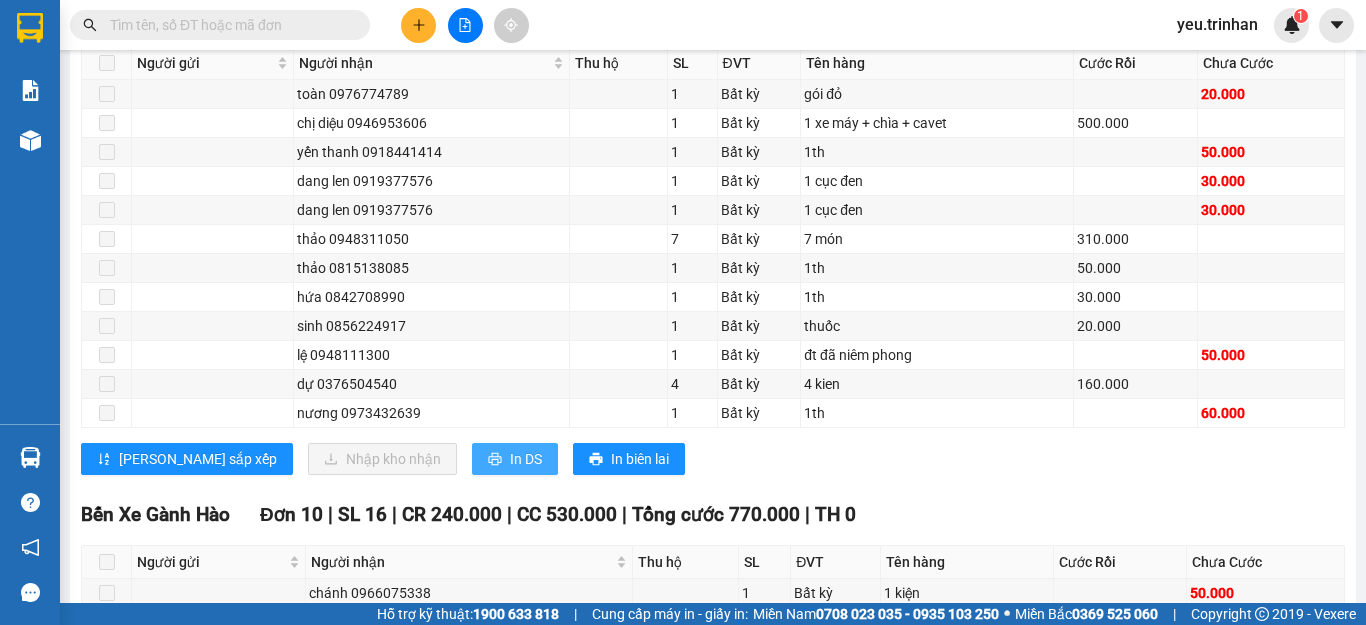 click on "In DS" at bounding box center [515, 459] 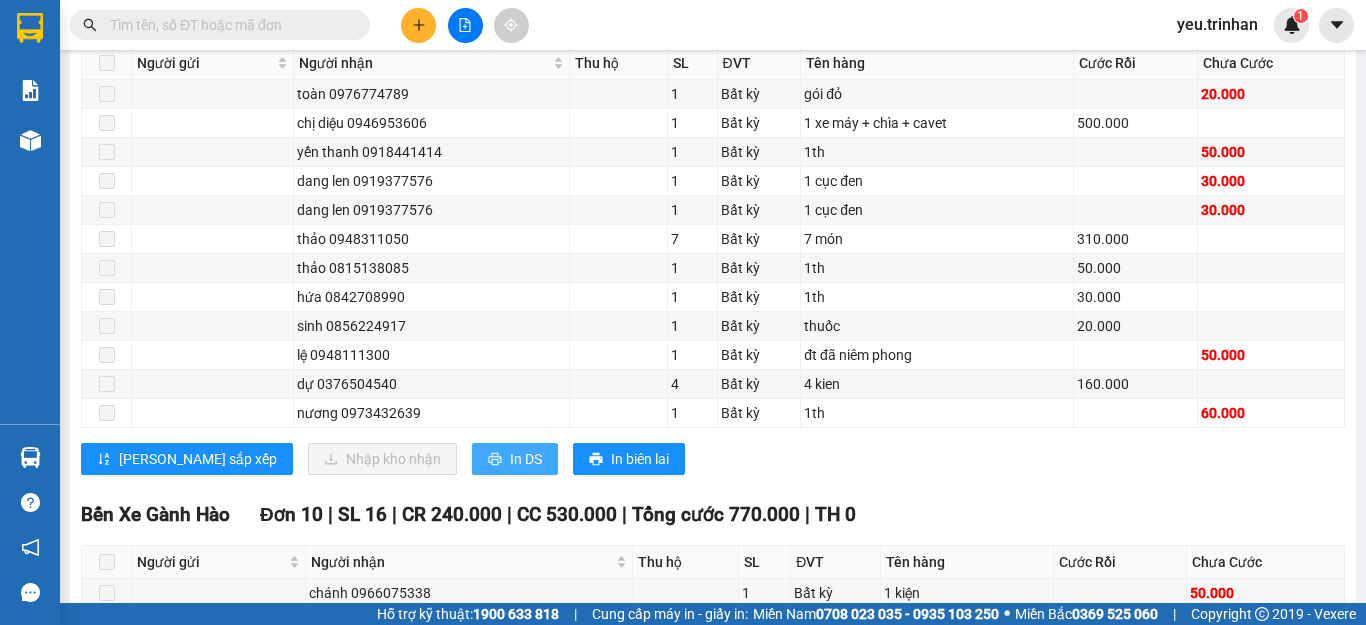scroll, scrollTop: 0, scrollLeft: 0, axis: both 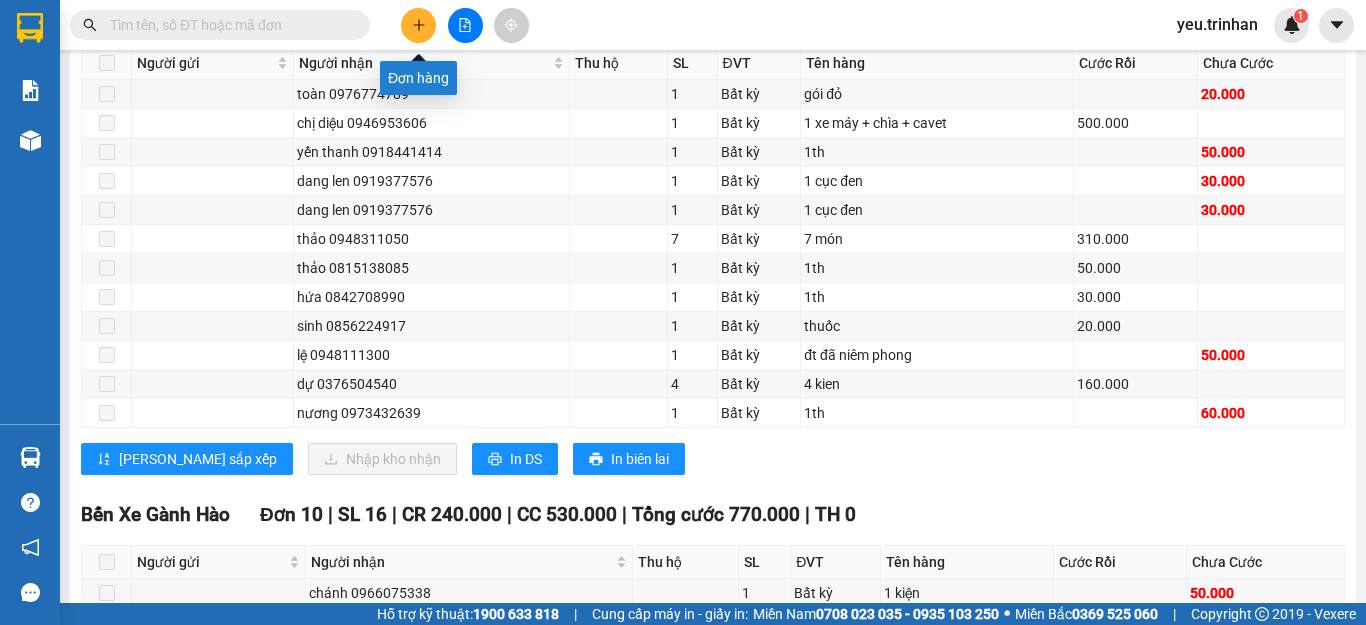 click 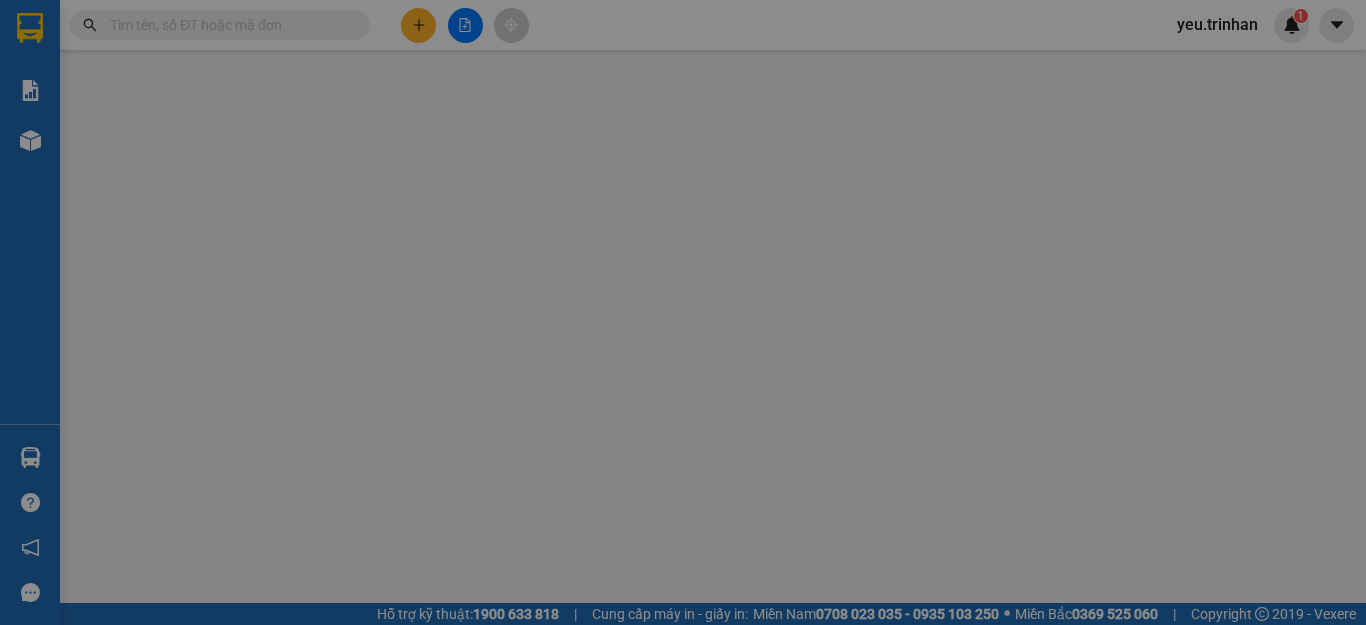 scroll, scrollTop: 0, scrollLeft: 0, axis: both 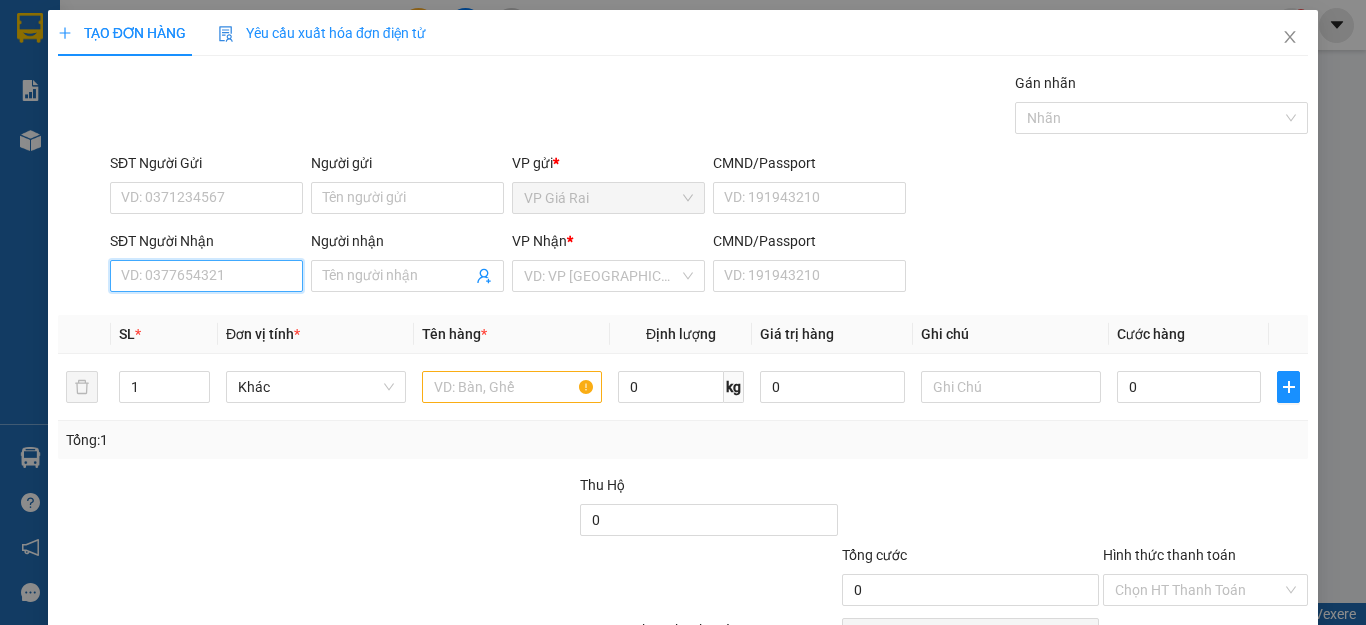 click on "SĐT Người Nhận" at bounding box center (206, 276) 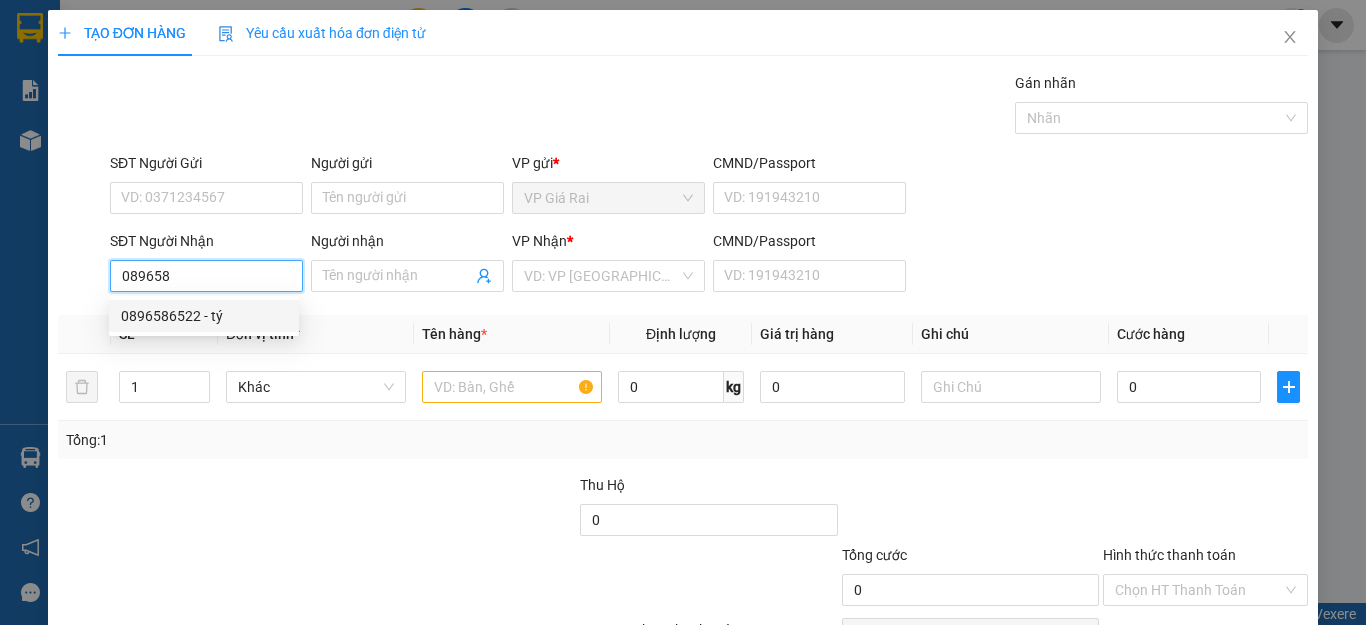 click on "0896586522 - tý" at bounding box center (204, 316) 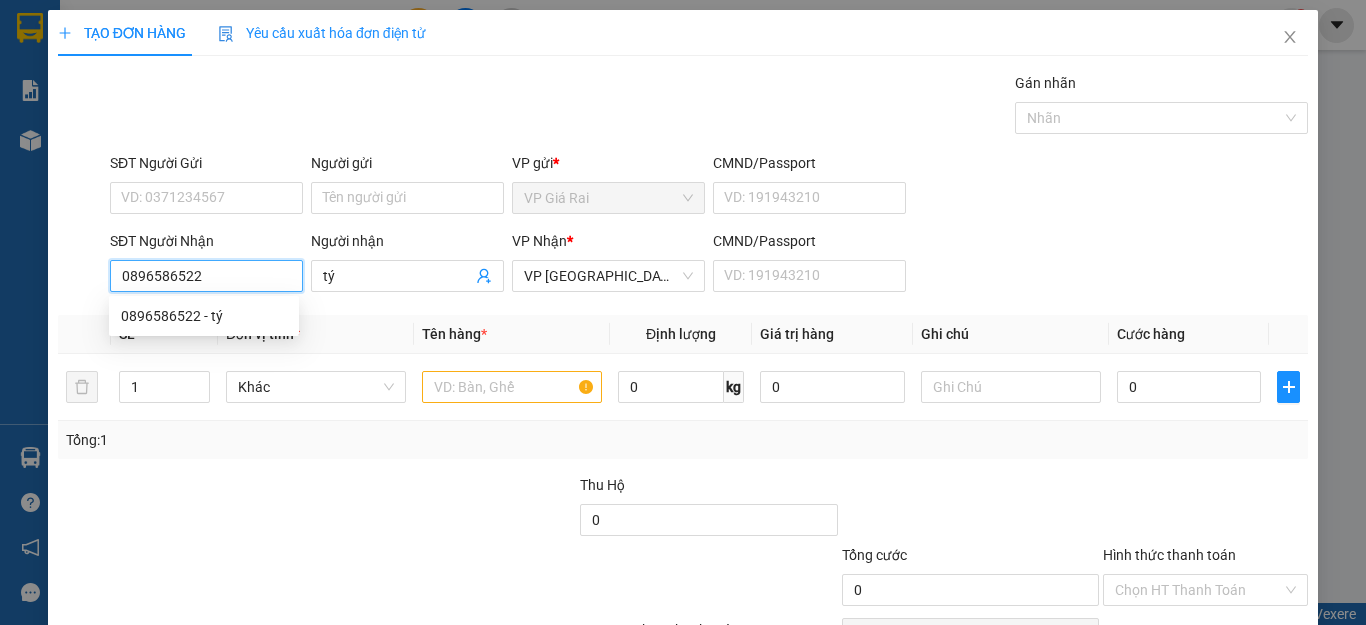 type on "50.000" 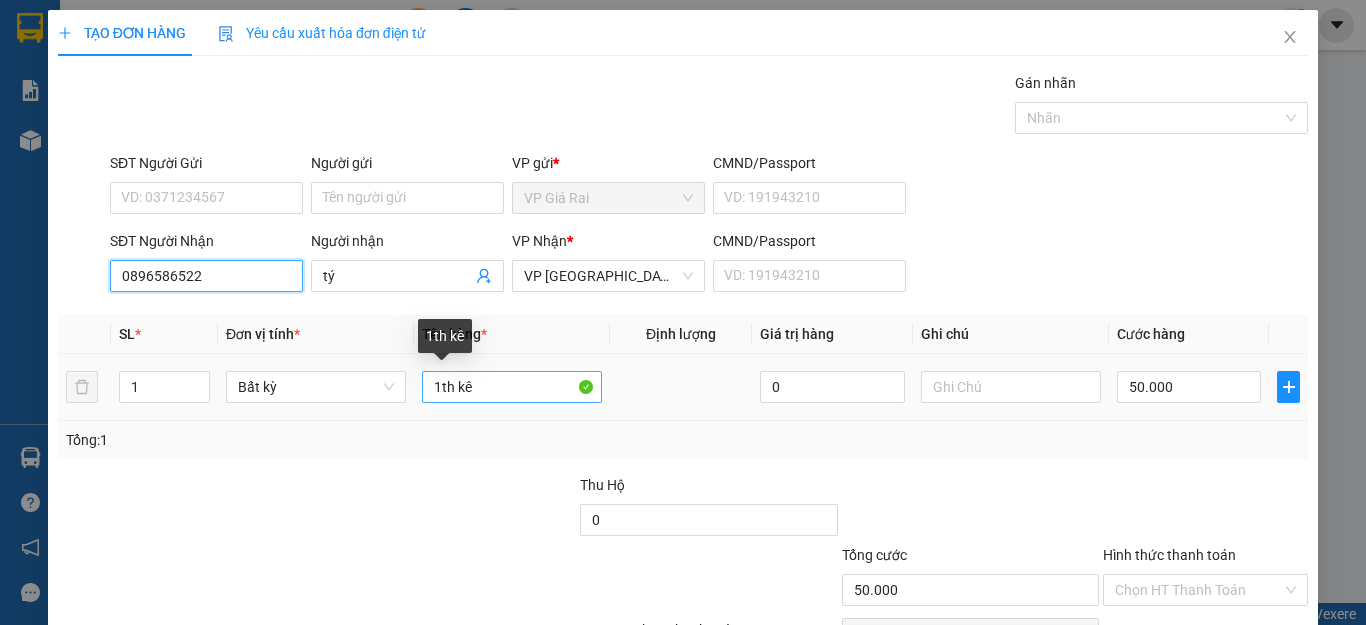 type on "0896586522" 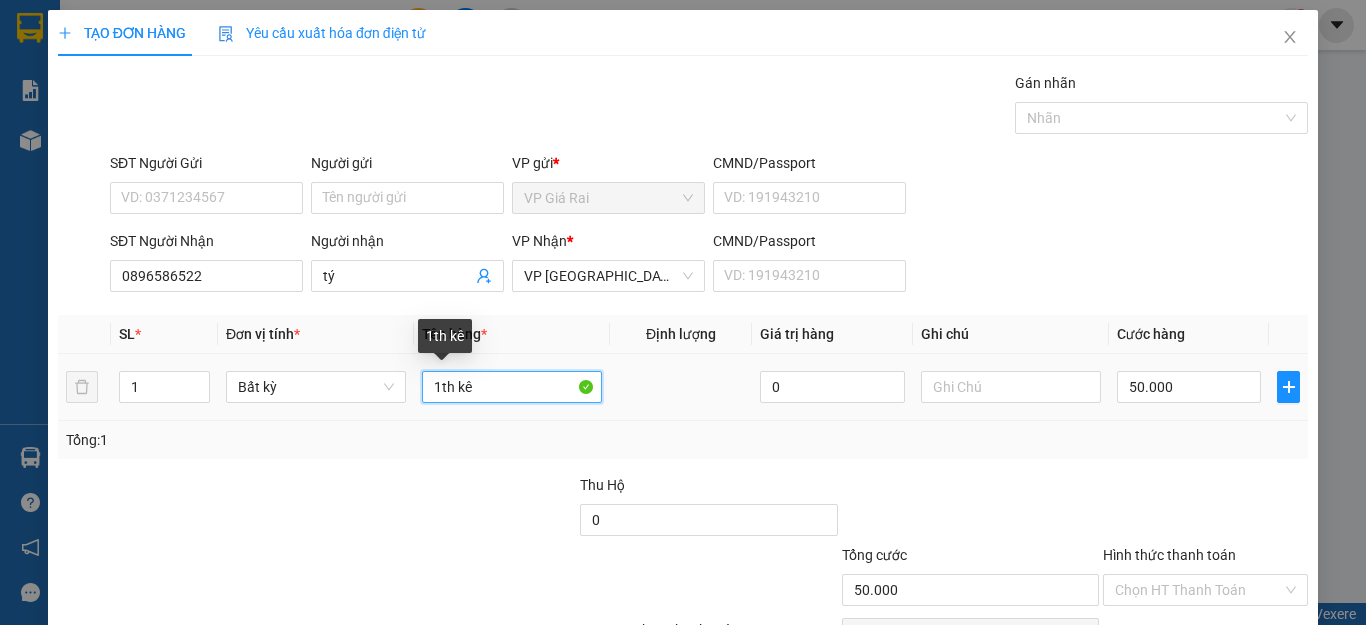 drag, startPoint x: 501, startPoint y: 394, endPoint x: 452, endPoint y: 397, distance: 49.09175 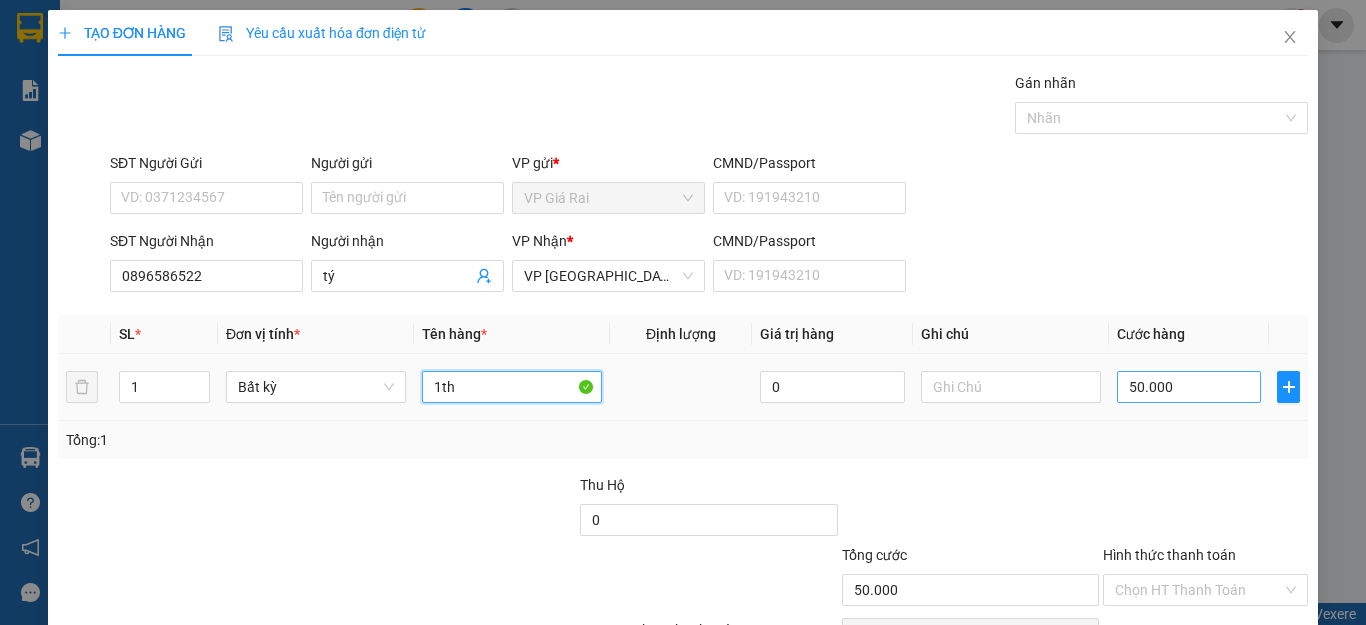 type on "1th" 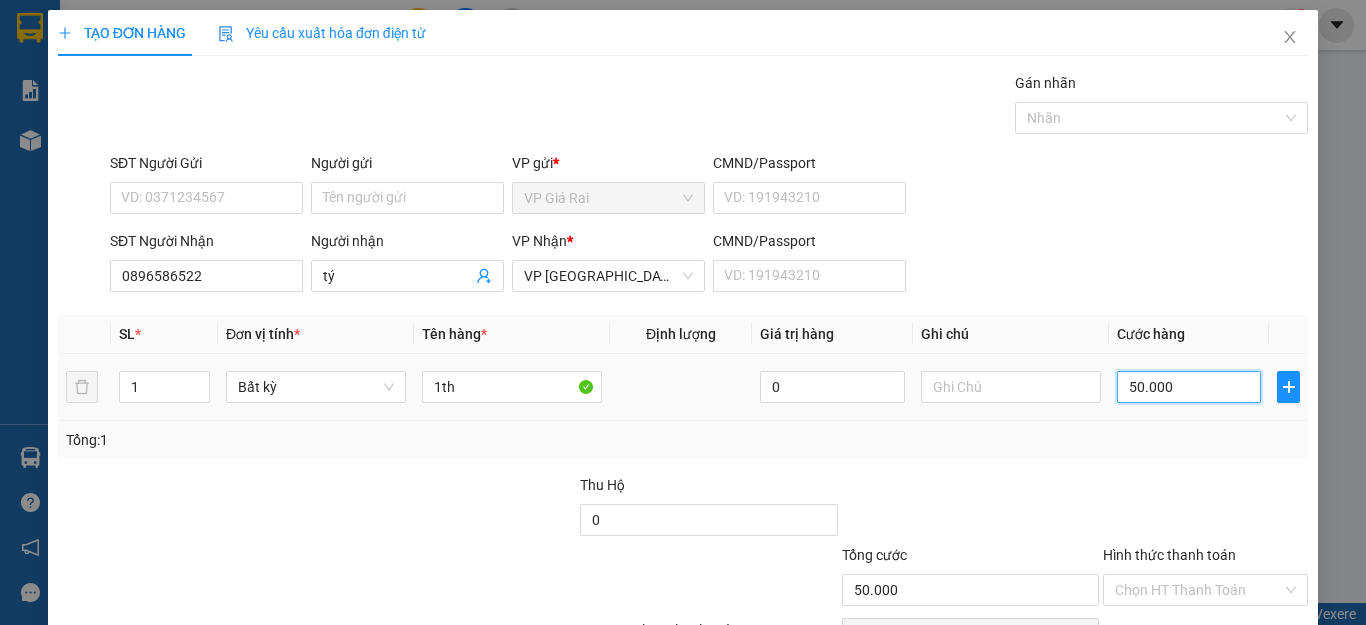 click on "50.000" at bounding box center (1189, 387) 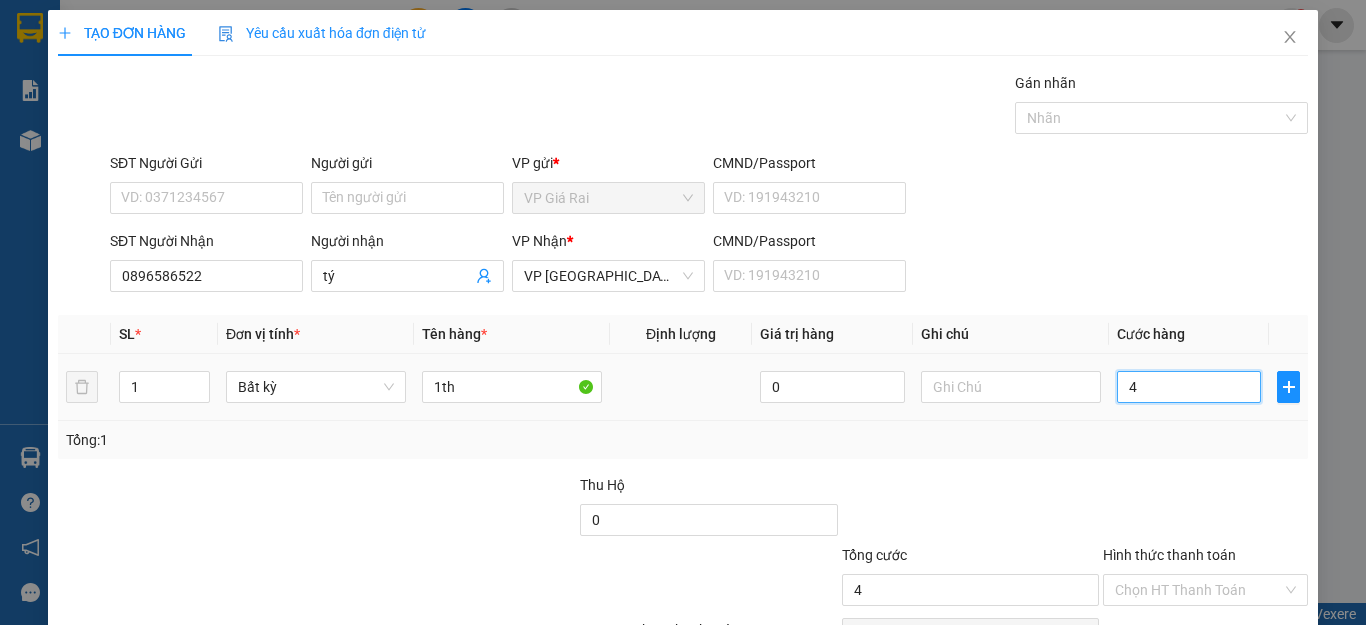 type on "40" 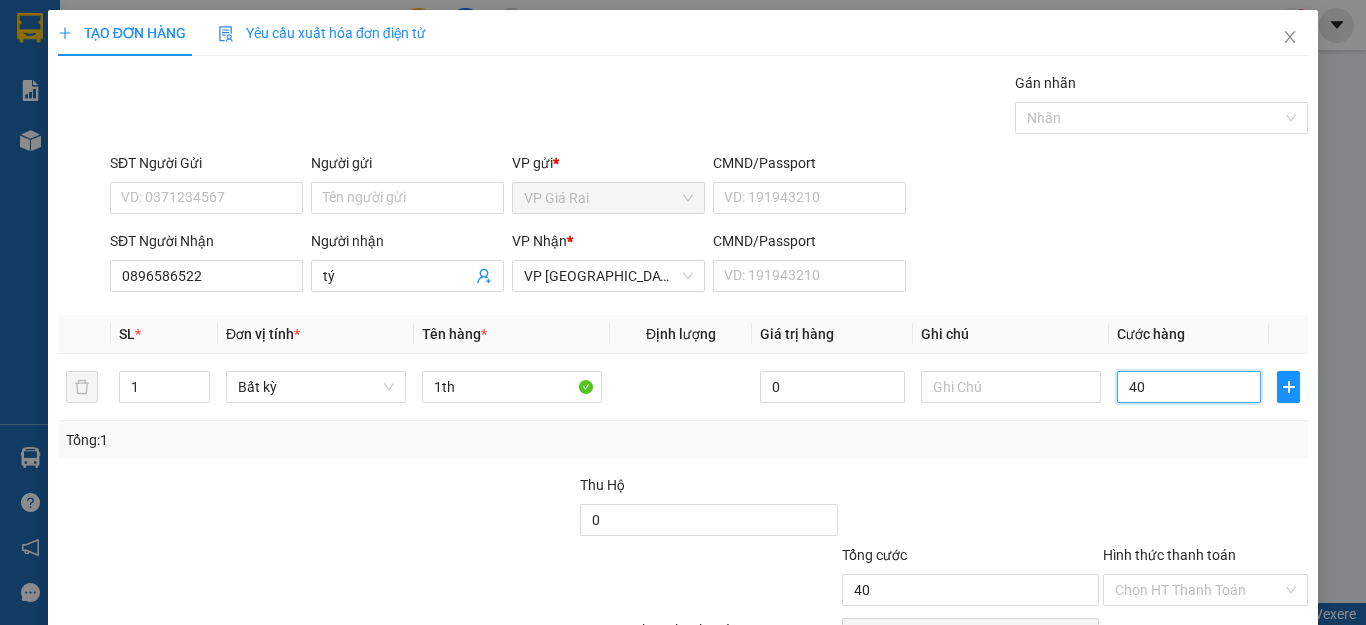 type on "40" 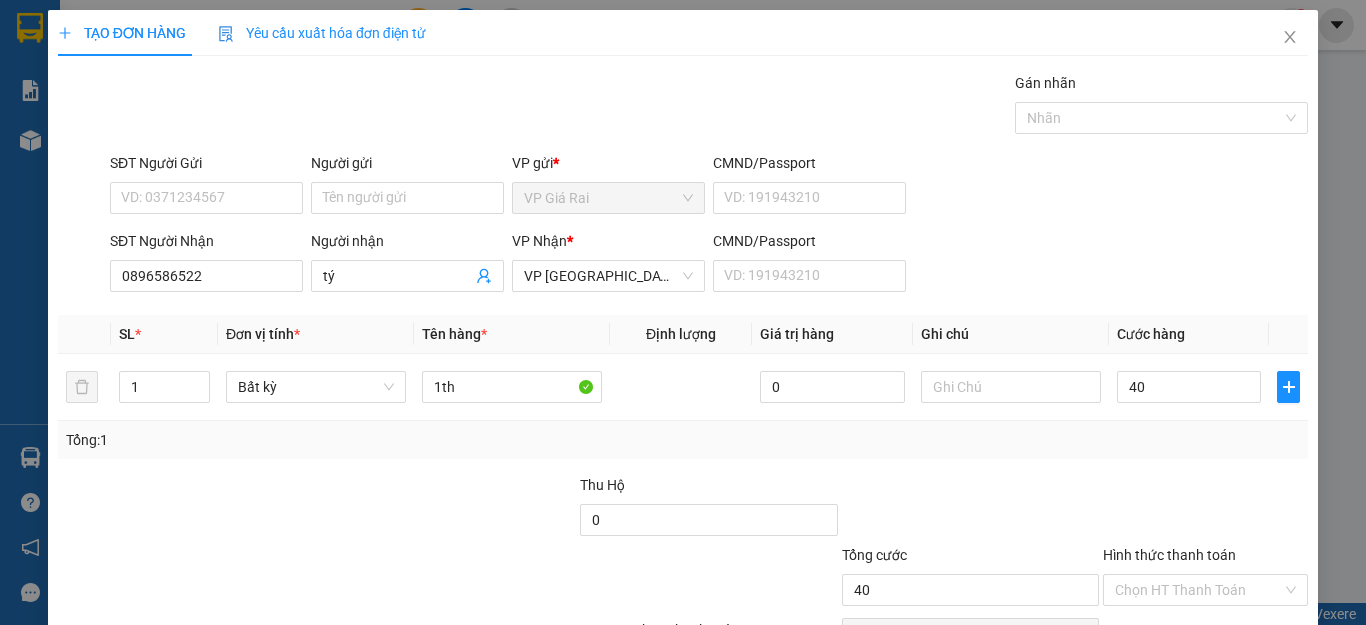type on "40.000" 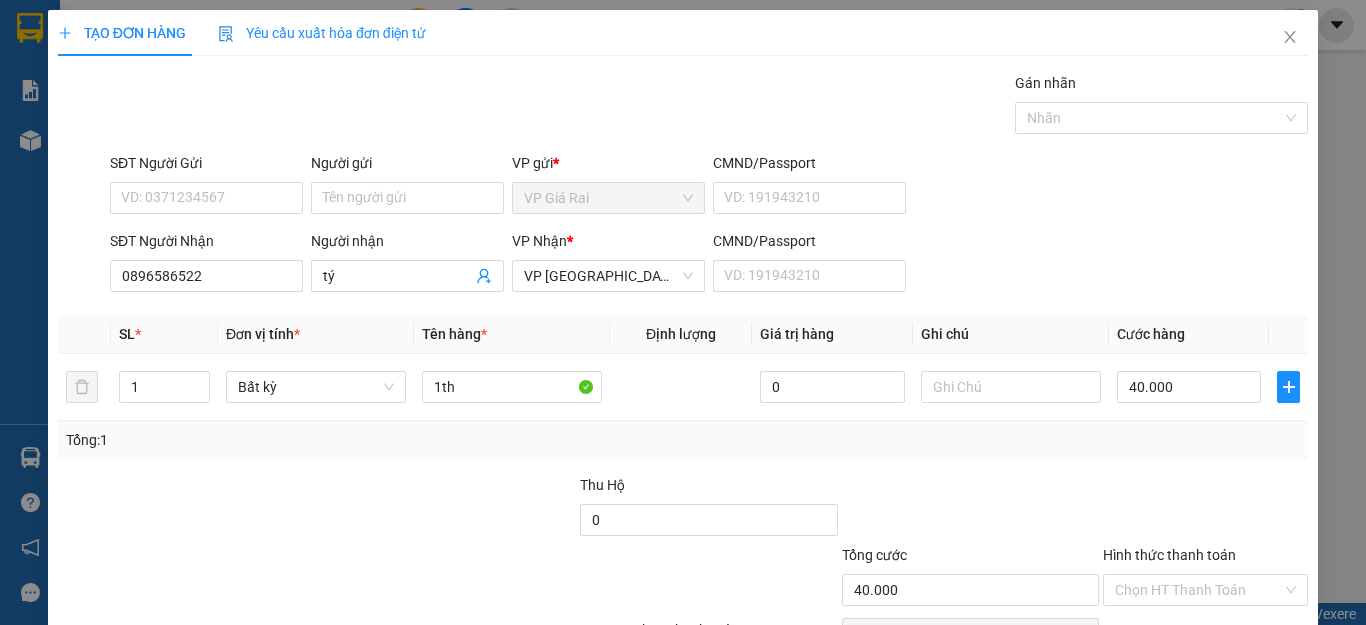 click at bounding box center (1205, 509) 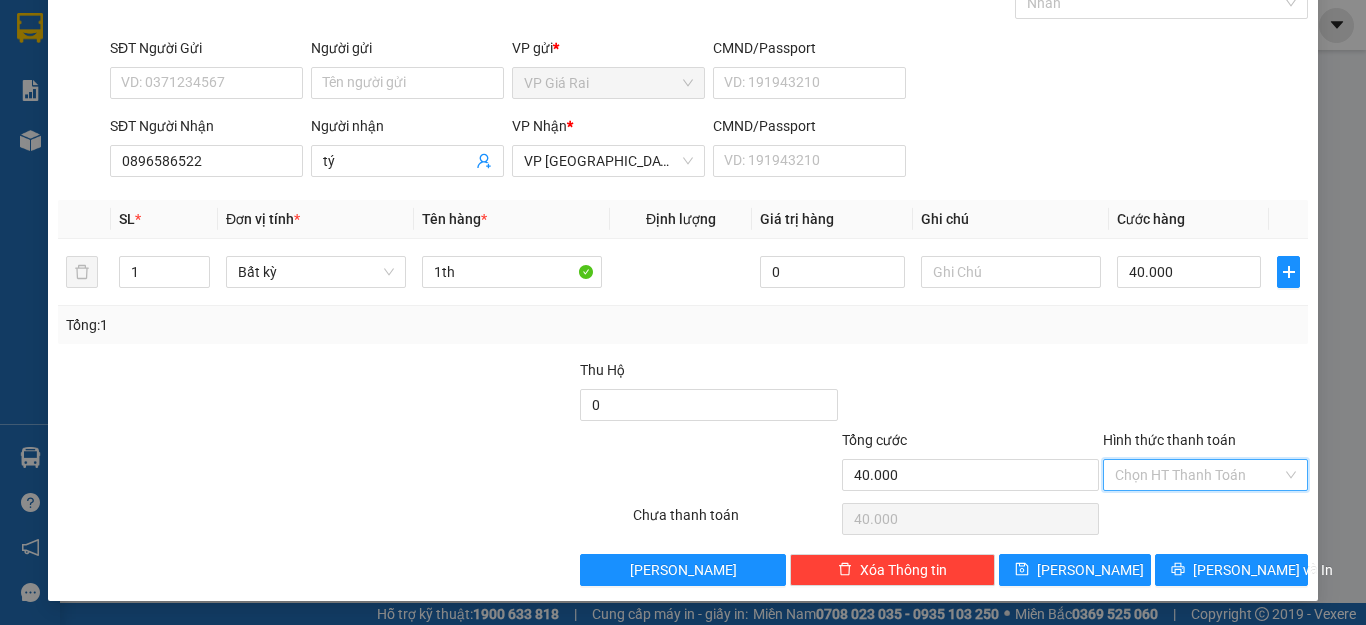 drag, startPoint x: 1148, startPoint y: 481, endPoint x: 1163, endPoint y: 508, distance: 30.88689 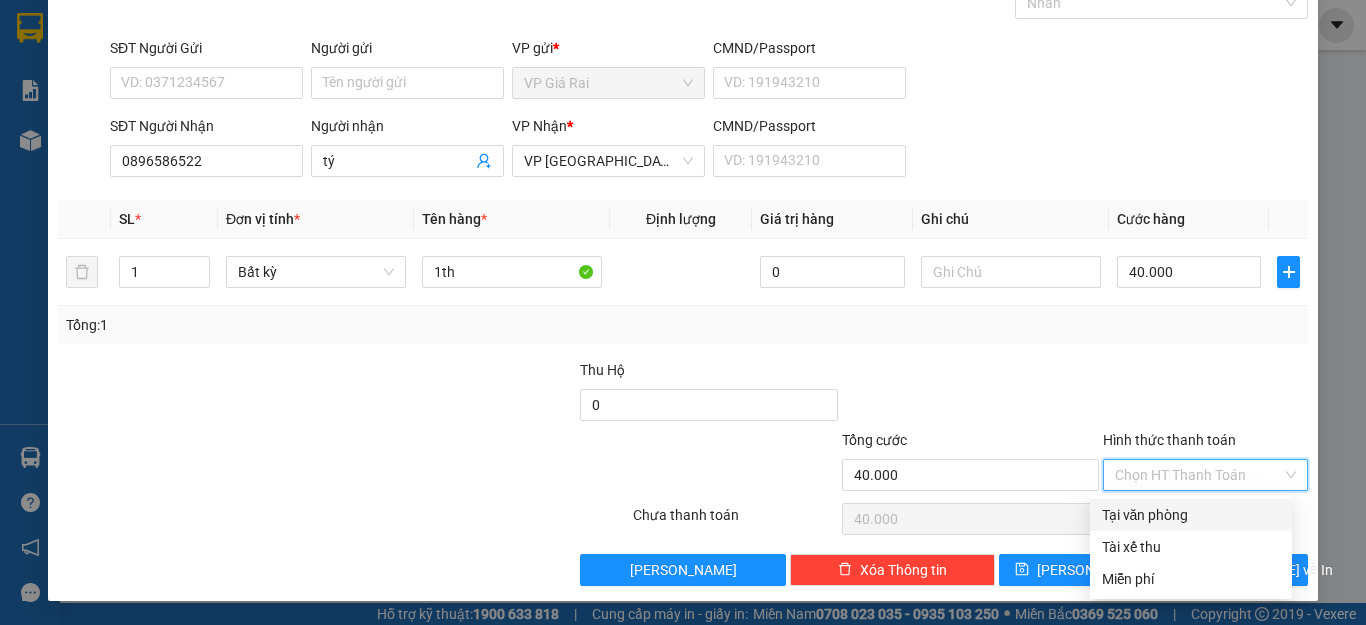 click on "Tại văn phòng" at bounding box center [1191, 515] 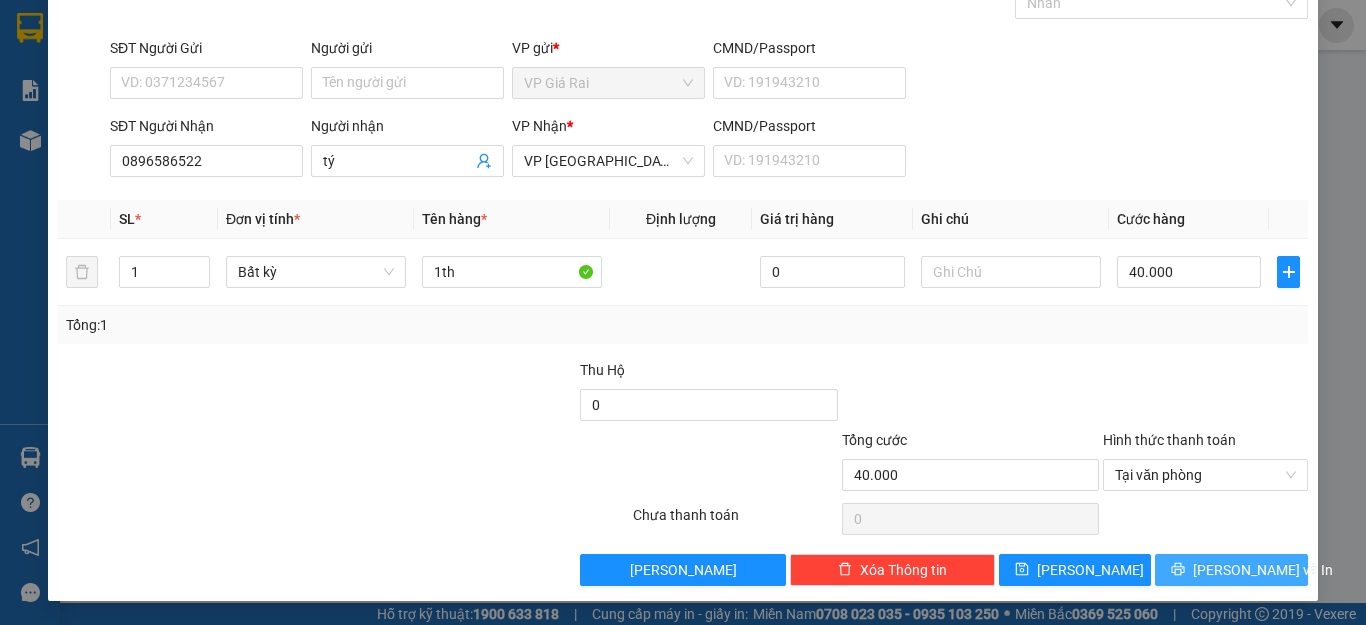 click on "[PERSON_NAME] và In" at bounding box center [1263, 570] 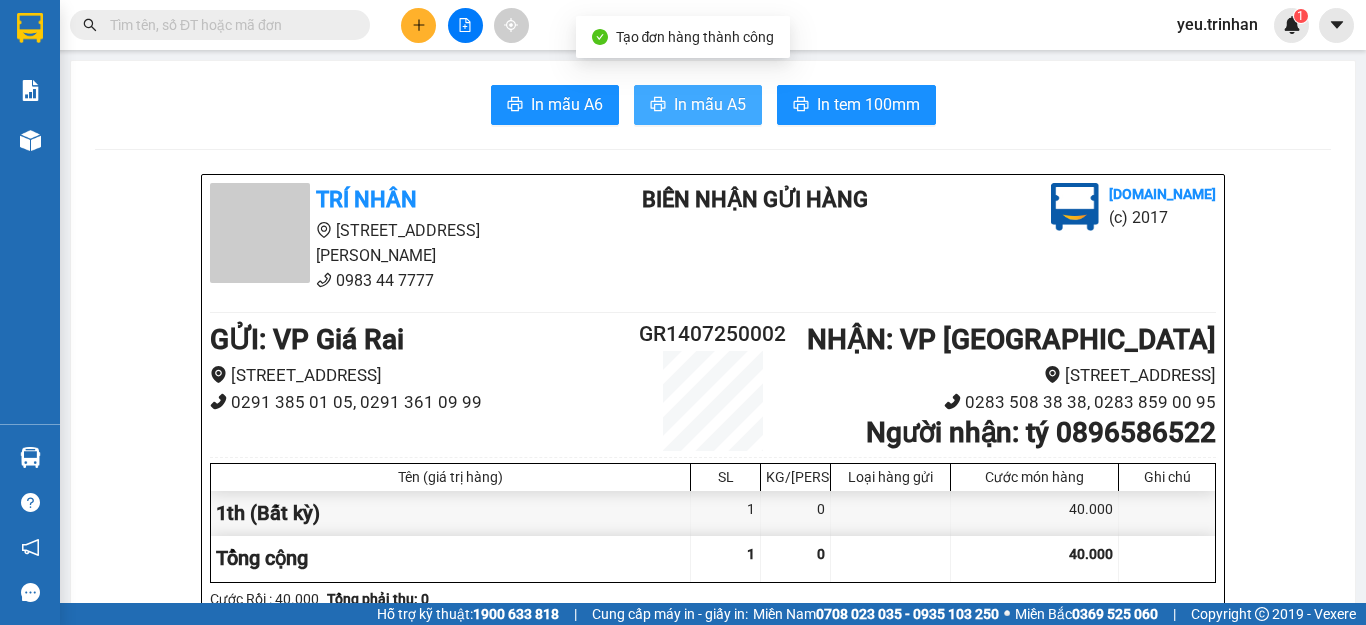 click on "In mẫu A5" at bounding box center (698, 105) 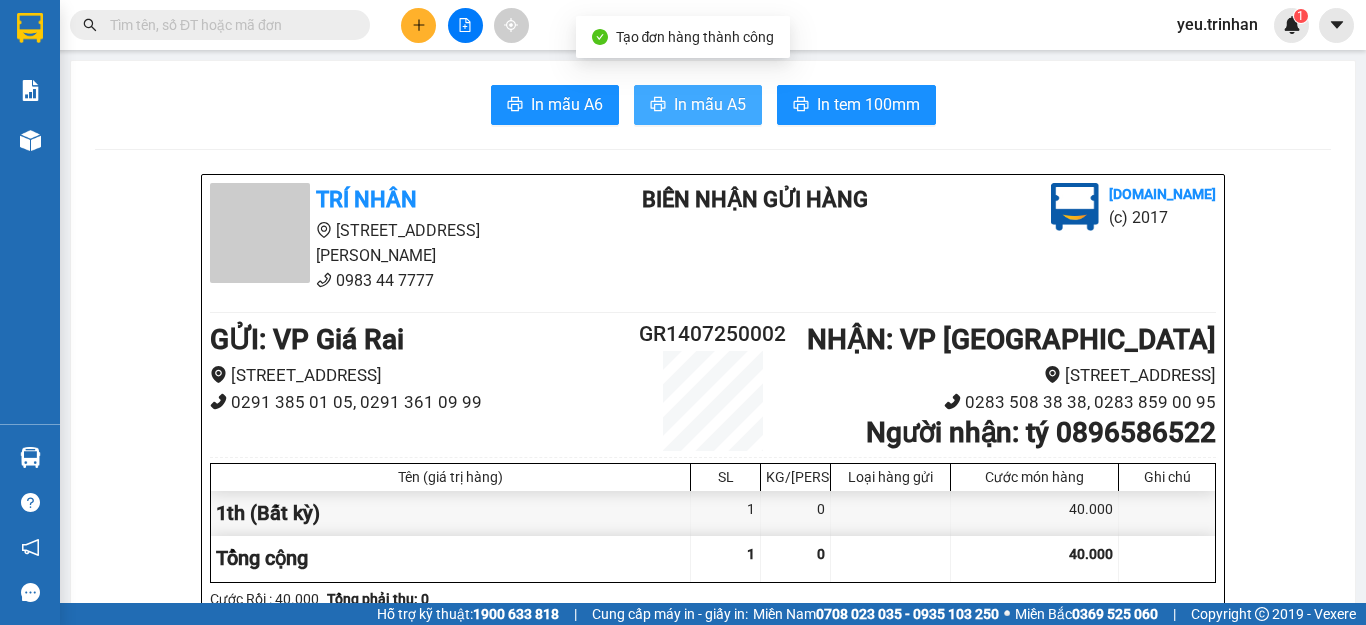 scroll, scrollTop: 0, scrollLeft: 0, axis: both 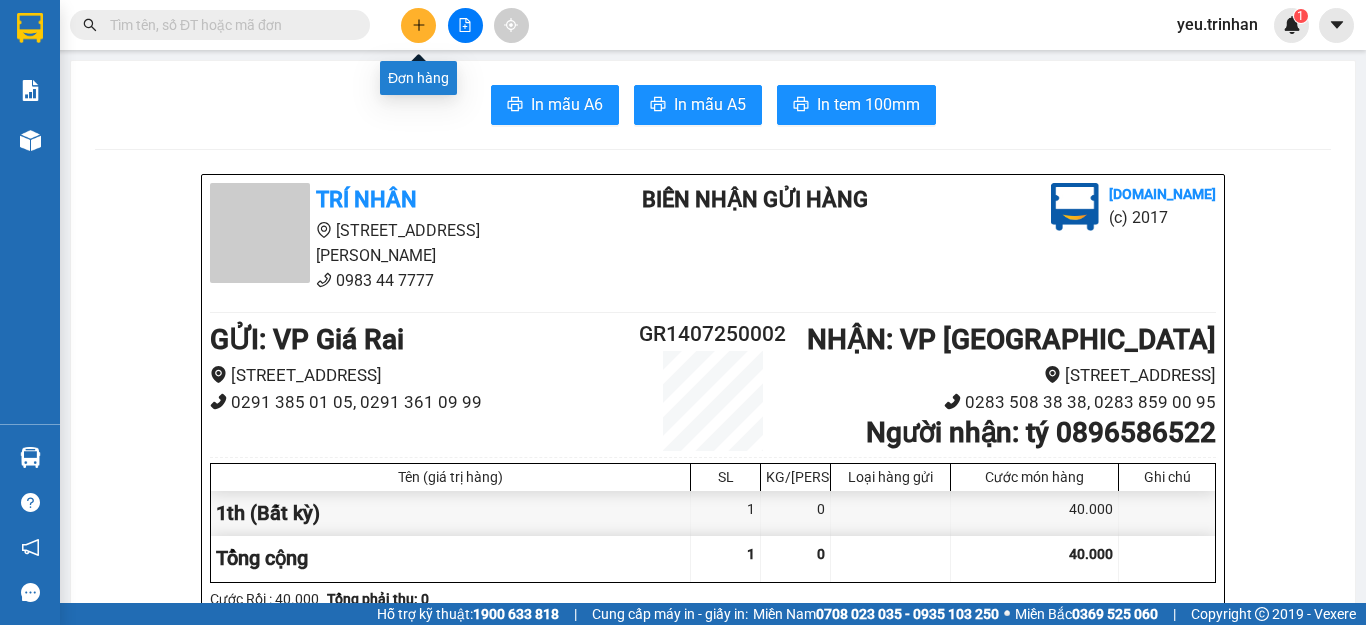 click 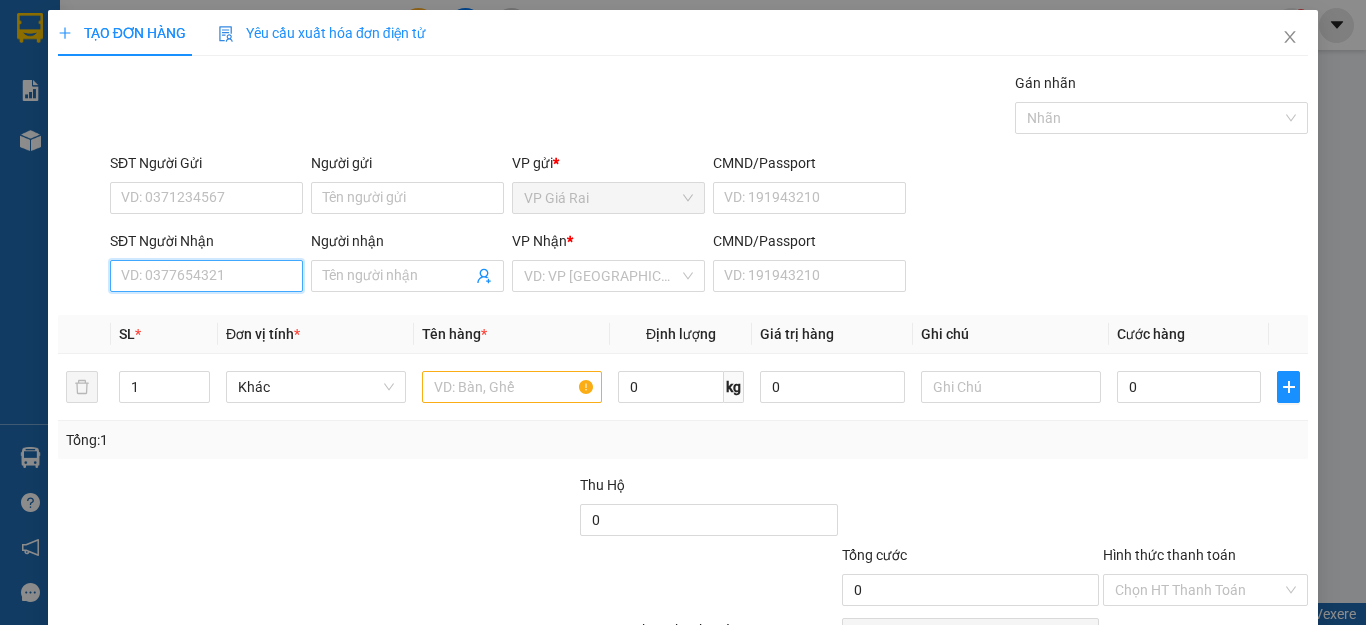 click on "SĐT Người Nhận" at bounding box center (206, 276) 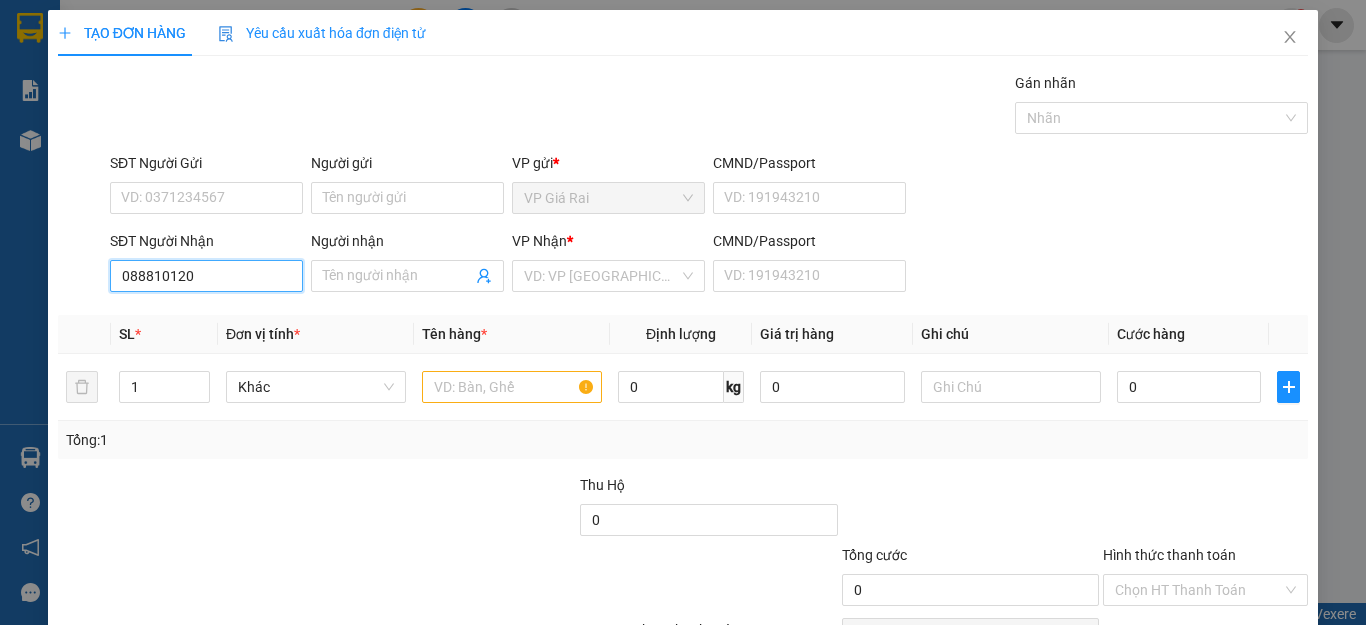 type on "0888101202" 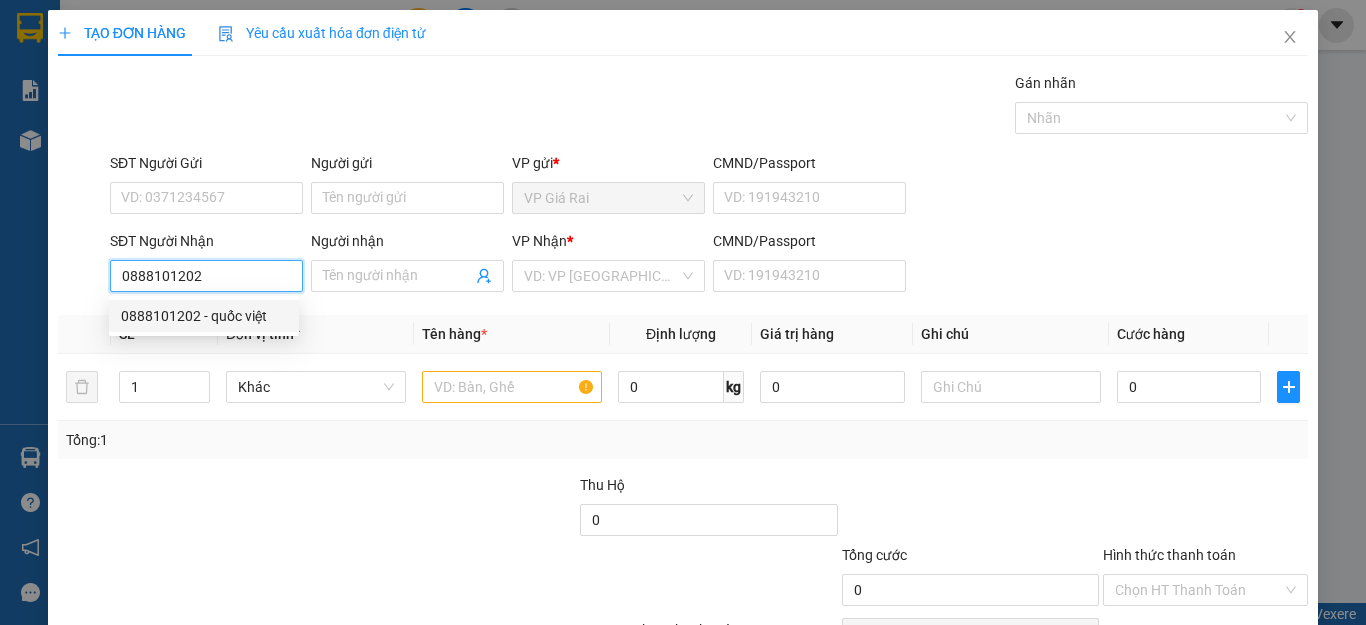 click on "0888101202 - quốc việt" at bounding box center (204, 316) 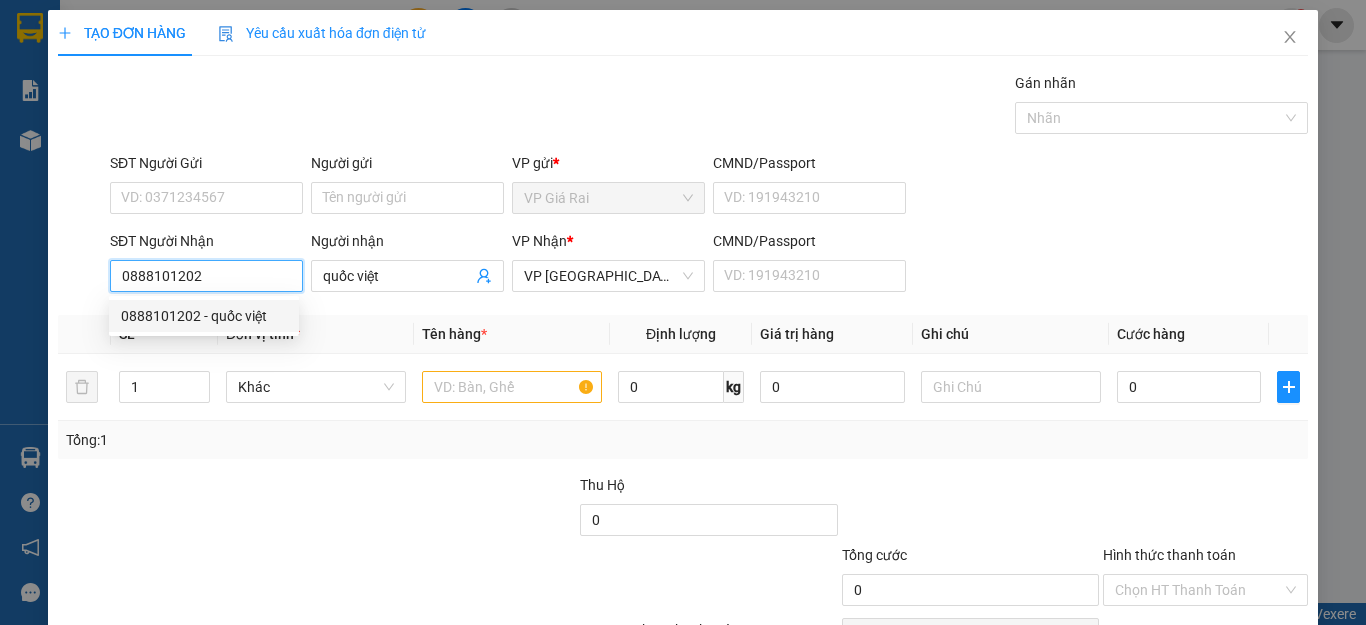 type on "50.000" 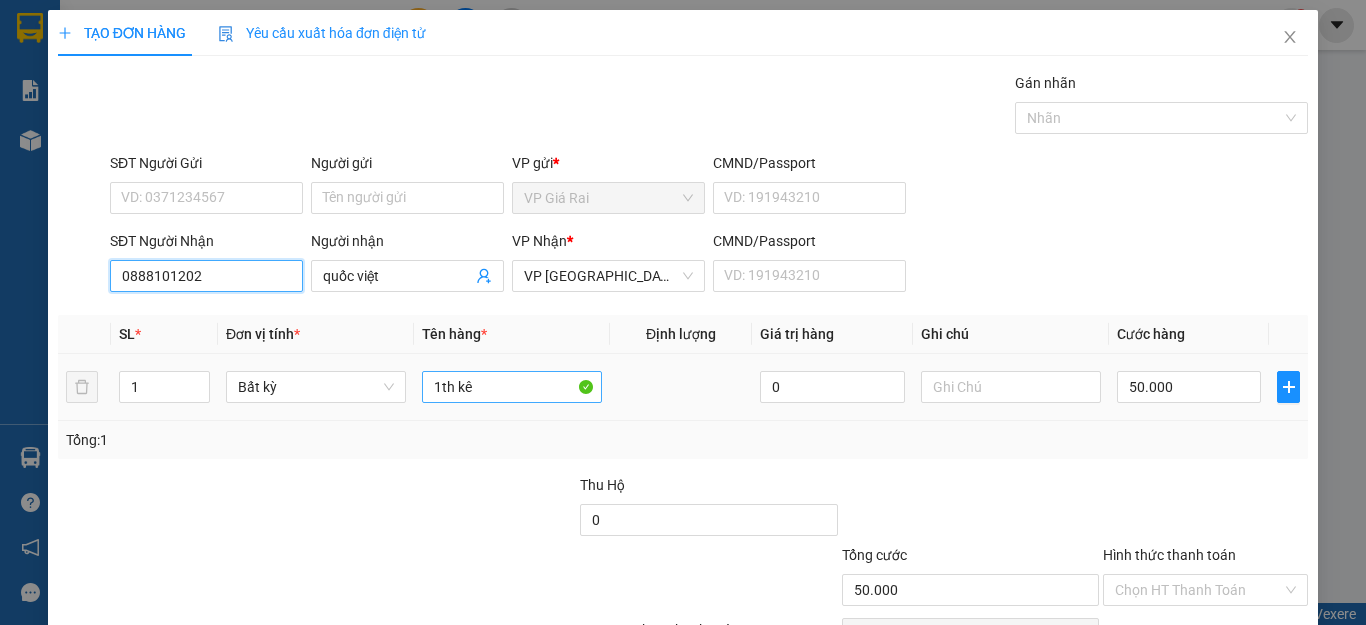 type on "0888101202" 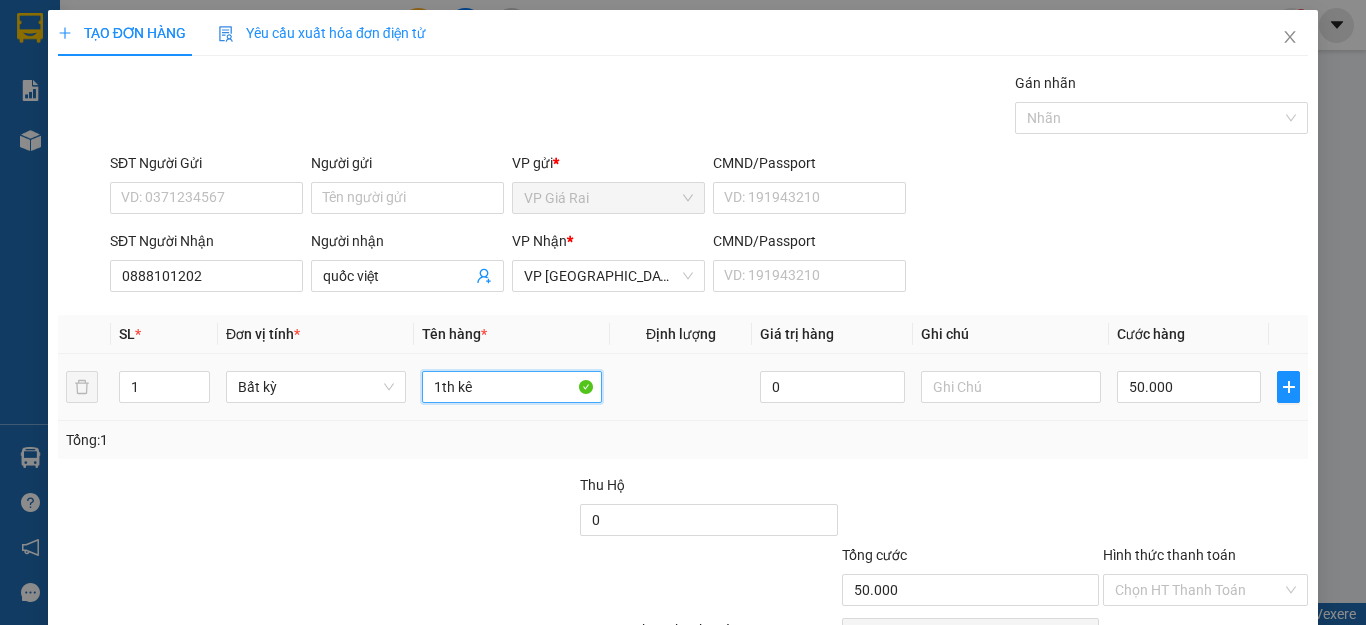 click on "1th kê" at bounding box center [512, 387] 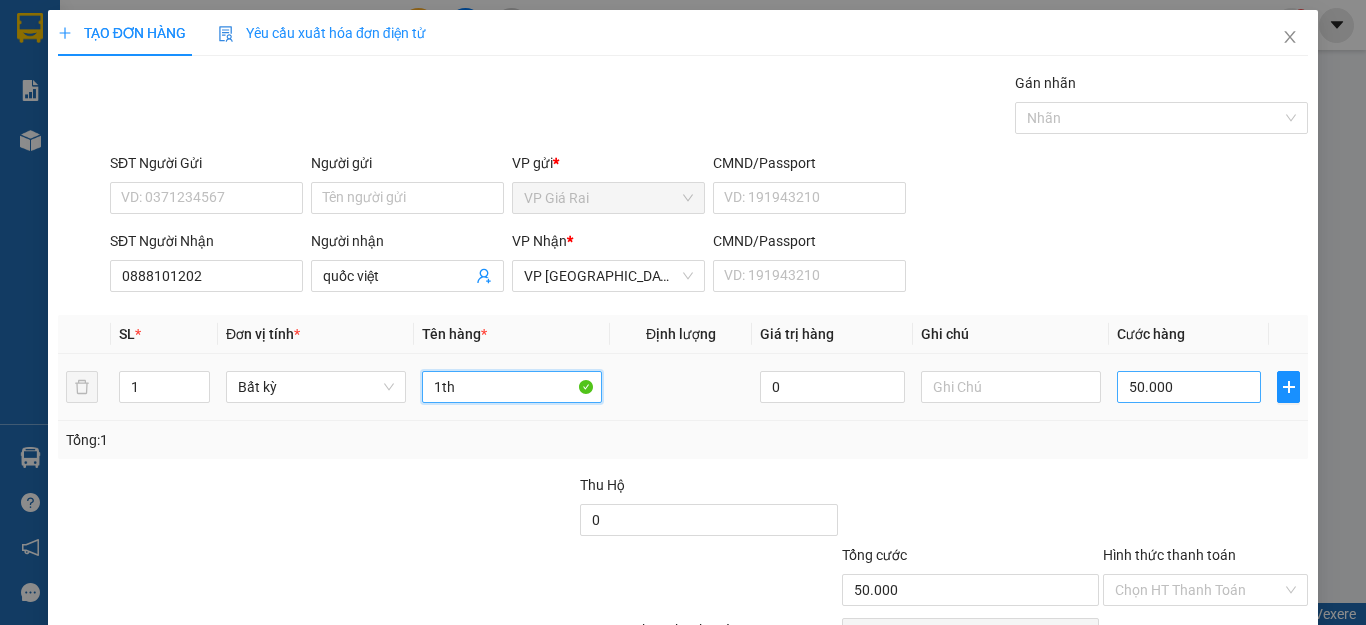 type on "1th" 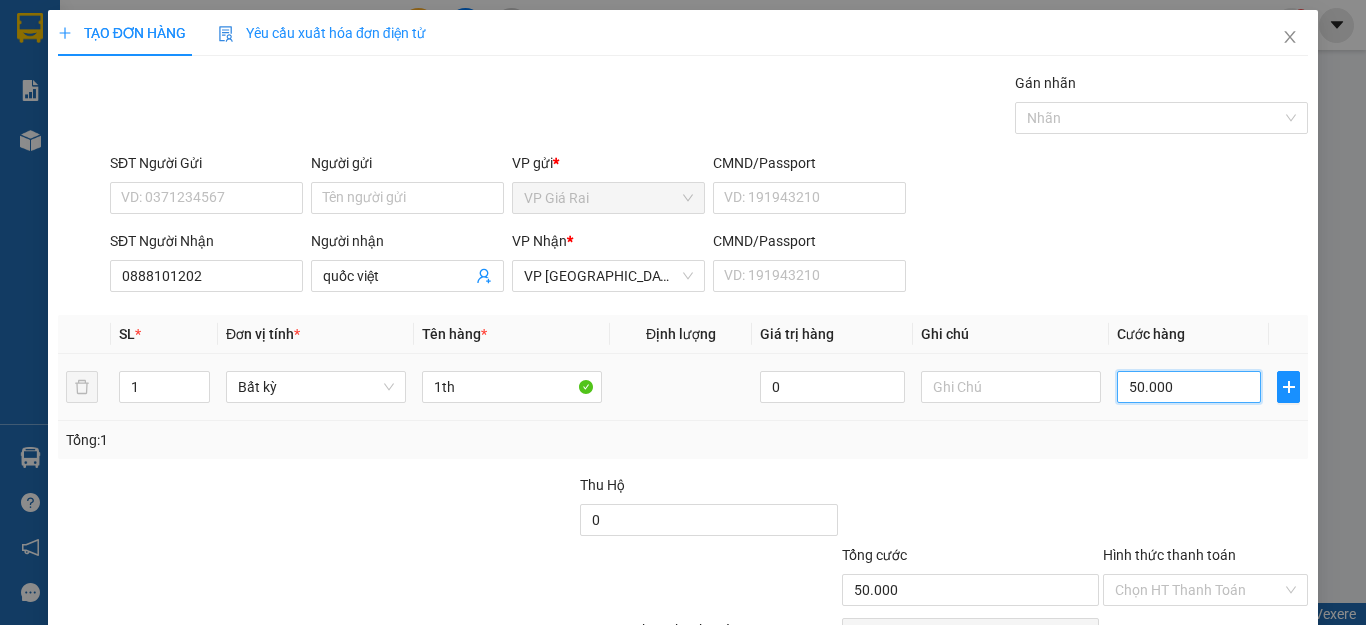 click on "50.000" at bounding box center [1189, 387] 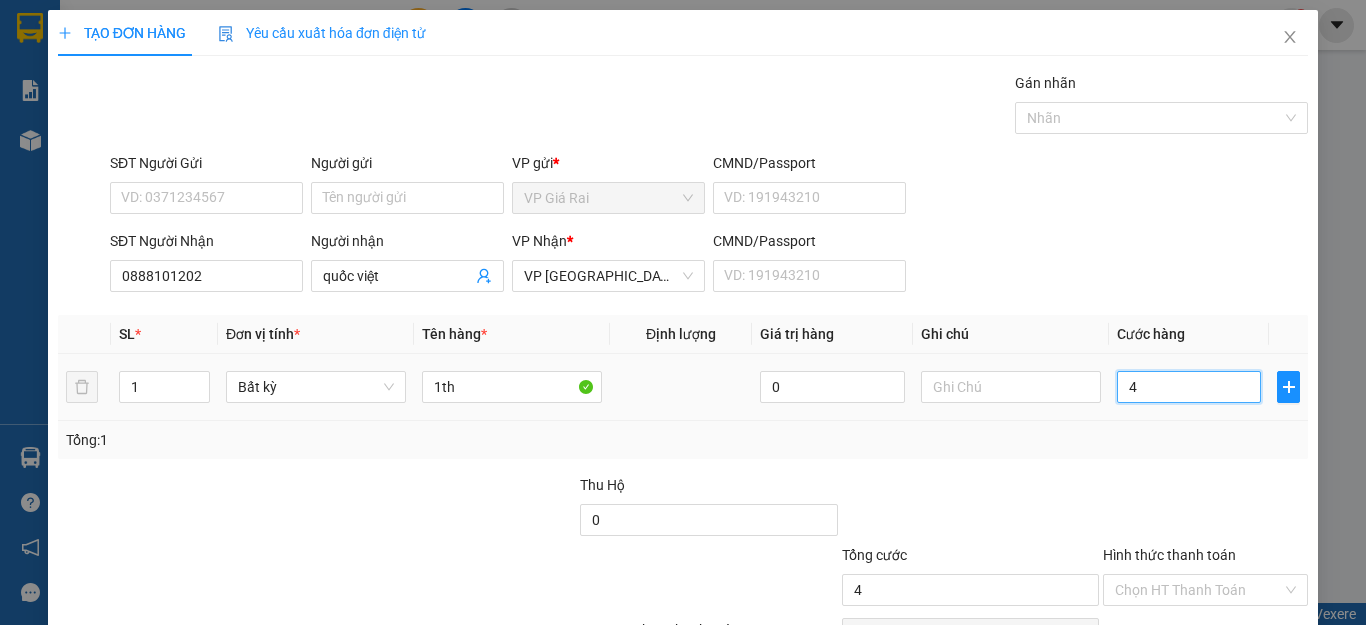 type on "40" 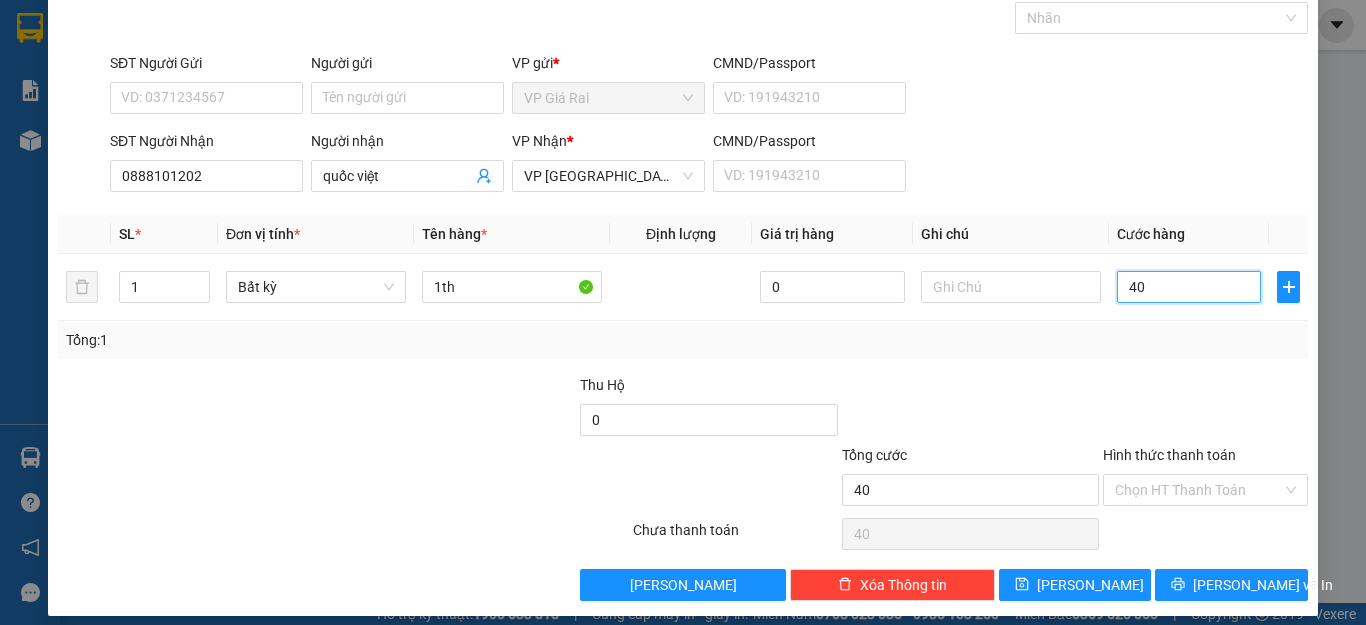 scroll, scrollTop: 115, scrollLeft: 0, axis: vertical 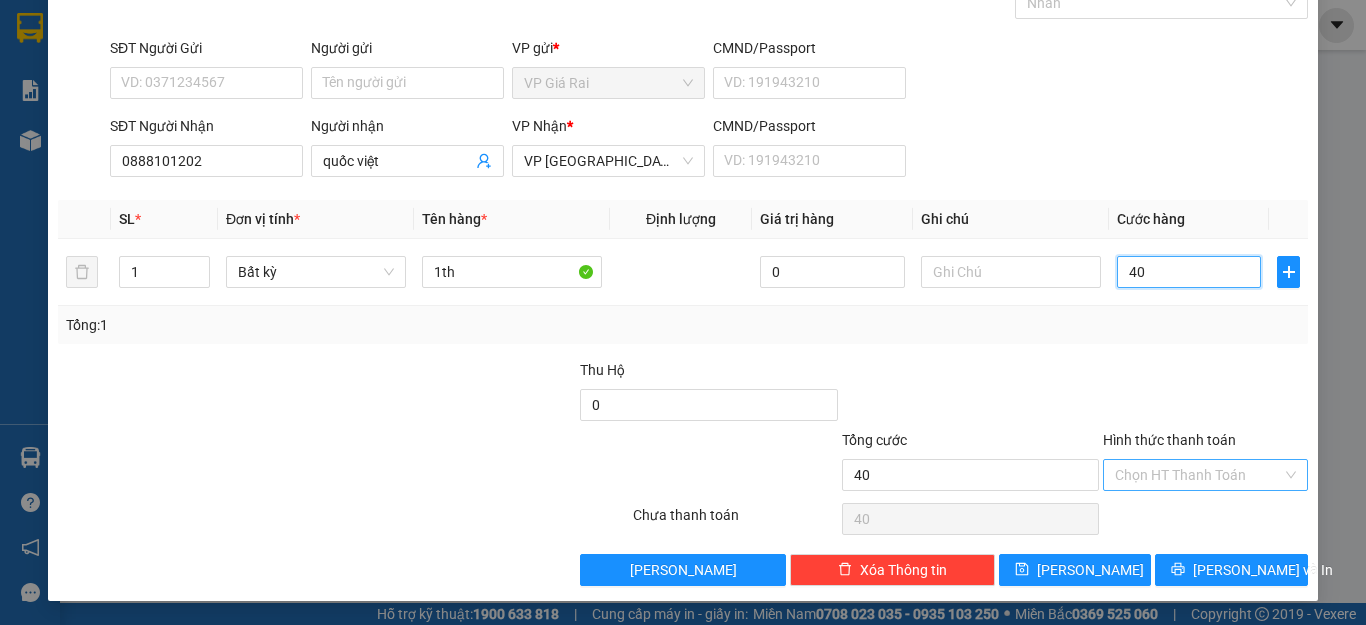 type on "40" 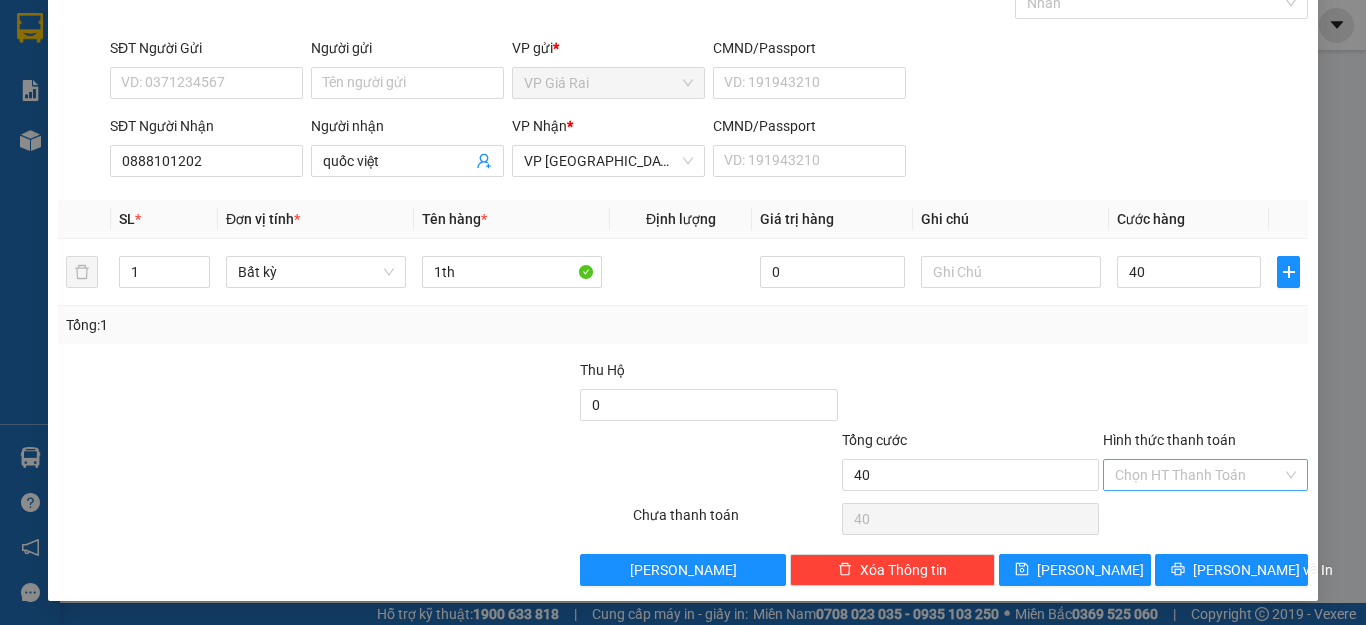 type on "40.000" 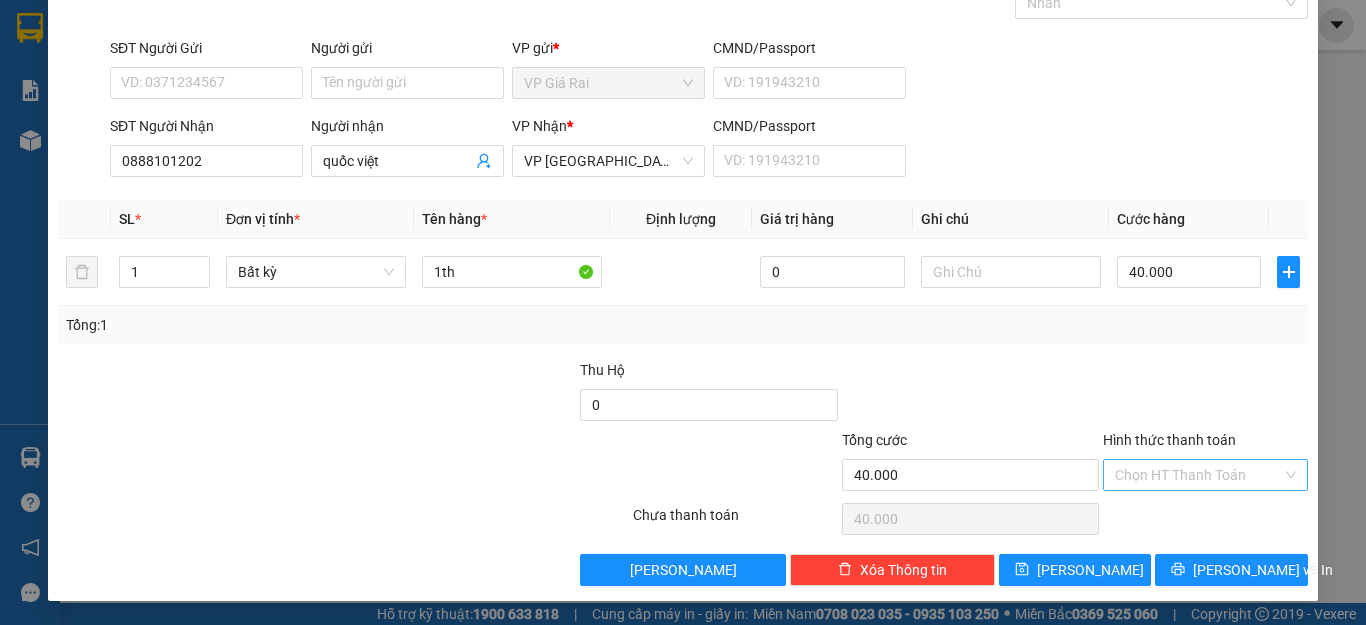 click on "Hình thức thanh toán" at bounding box center [1198, 475] 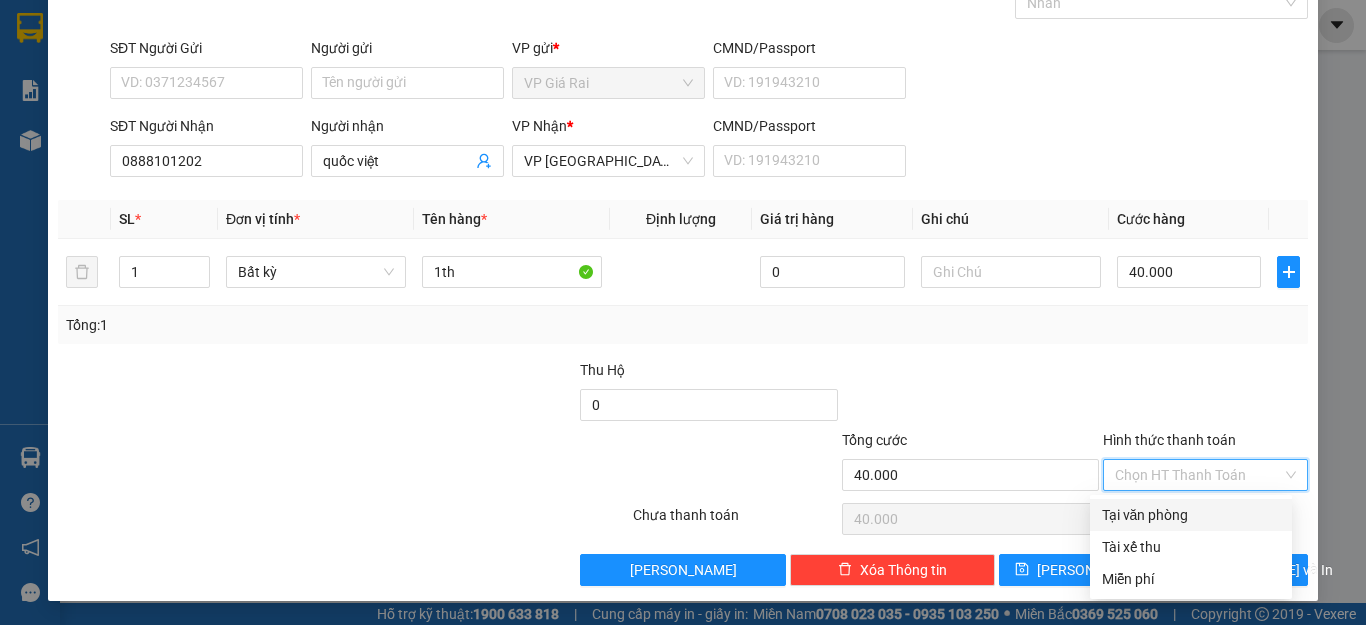 click on "Tại văn phòng" at bounding box center [1191, 515] 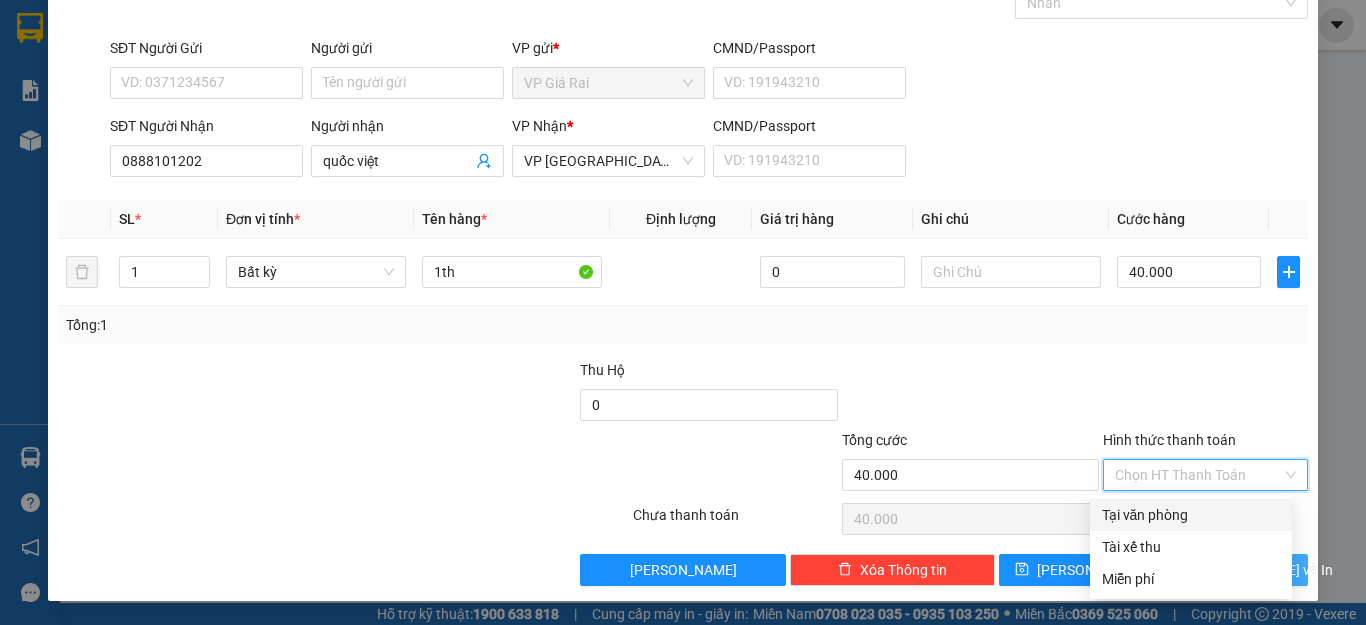 type on "0" 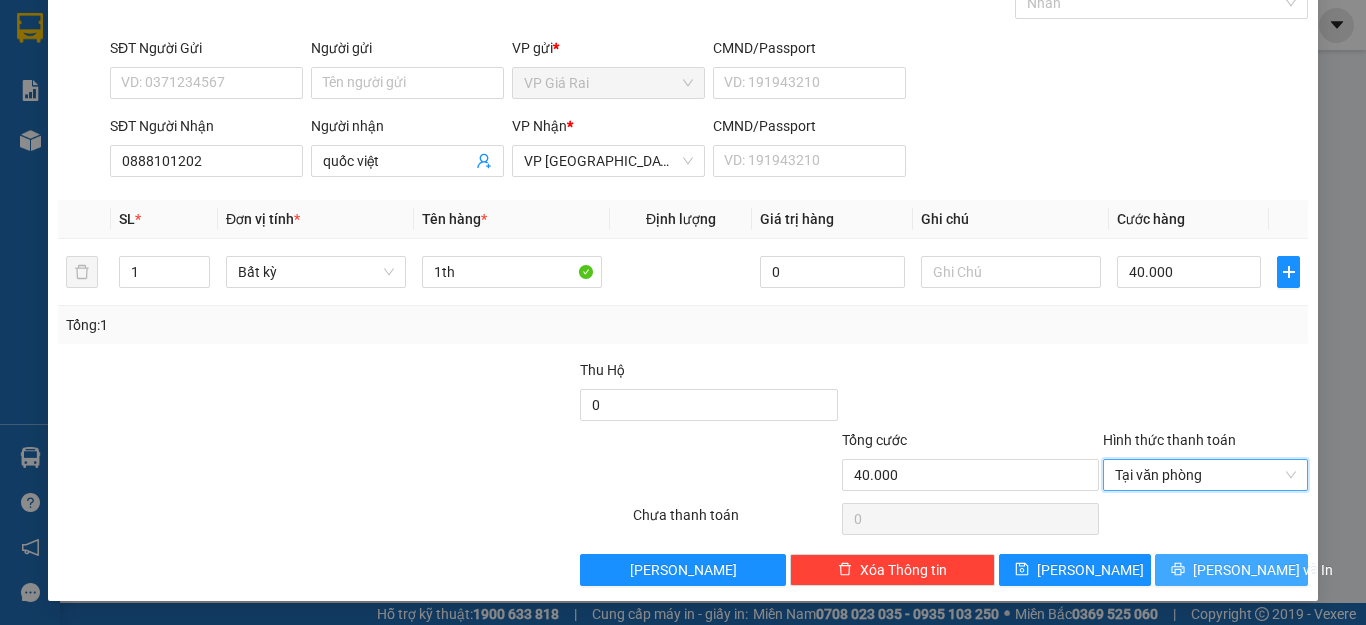click on "[PERSON_NAME] và In" at bounding box center [1263, 570] 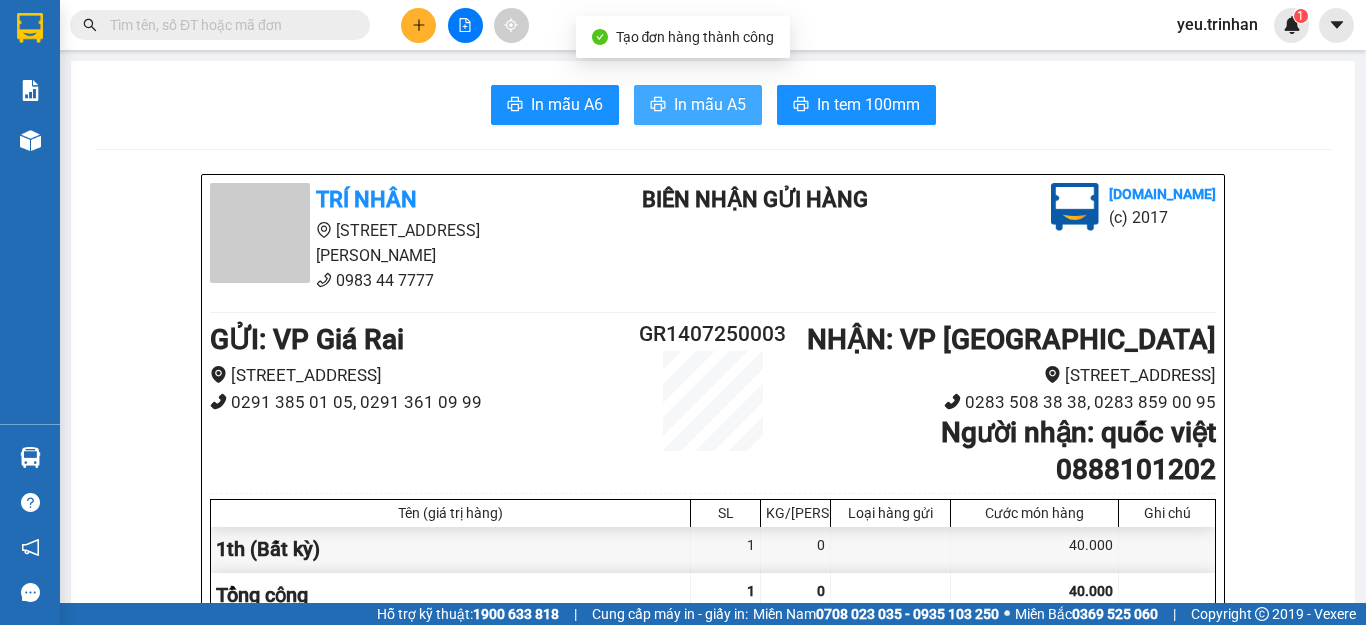 click on "In mẫu A5" at bounding box center [710, 104] 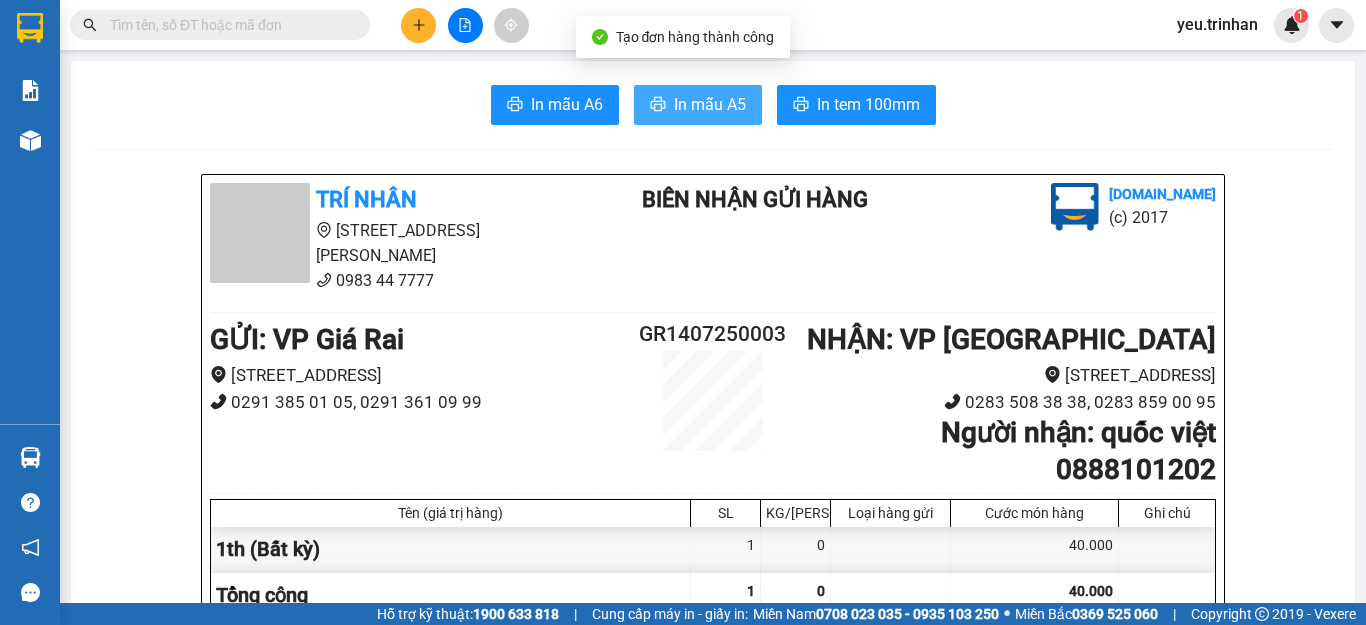 scroll, scrollTop: 0, scrollLeft: 0, axis: both 